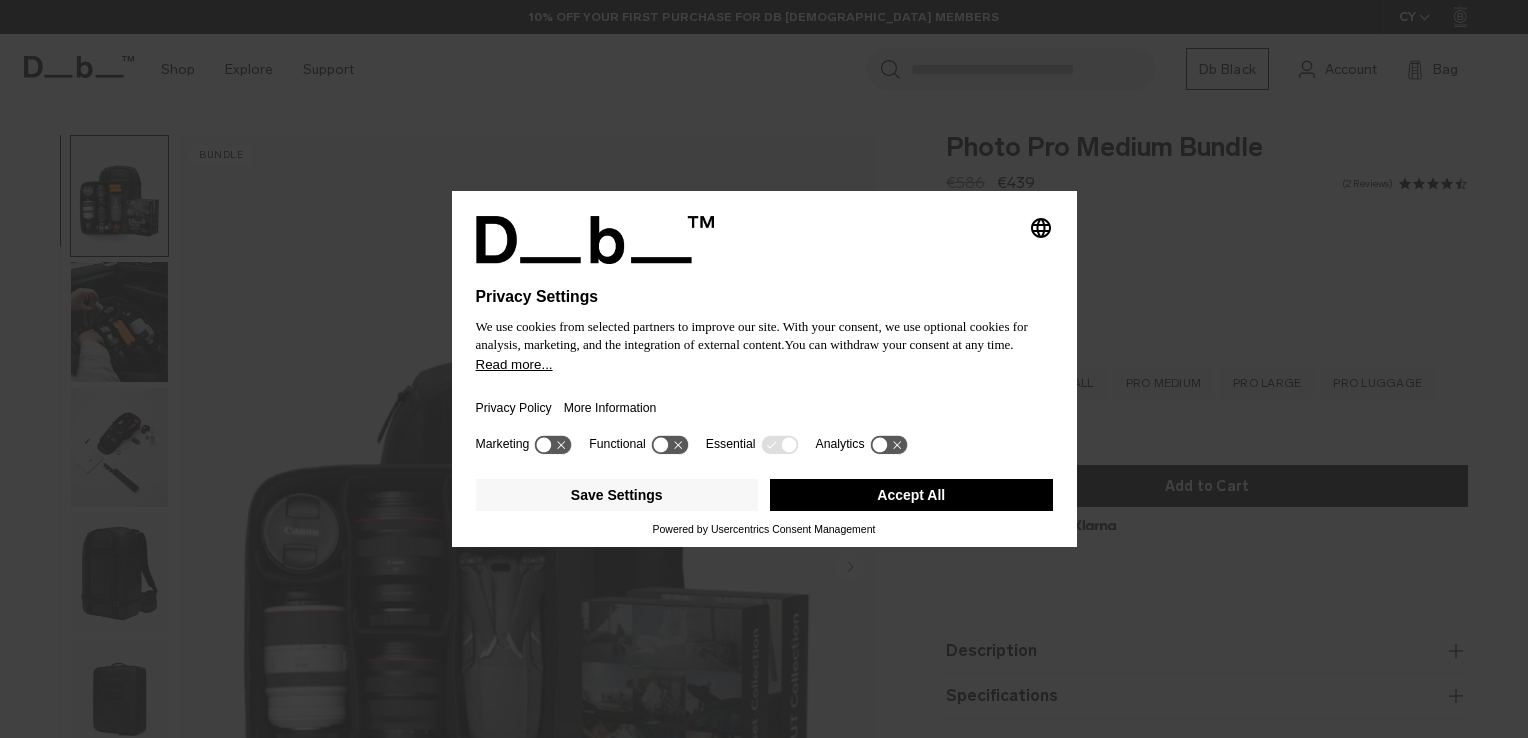 scroll, scrollTop: 0, scrollLeft: 0, axis: both 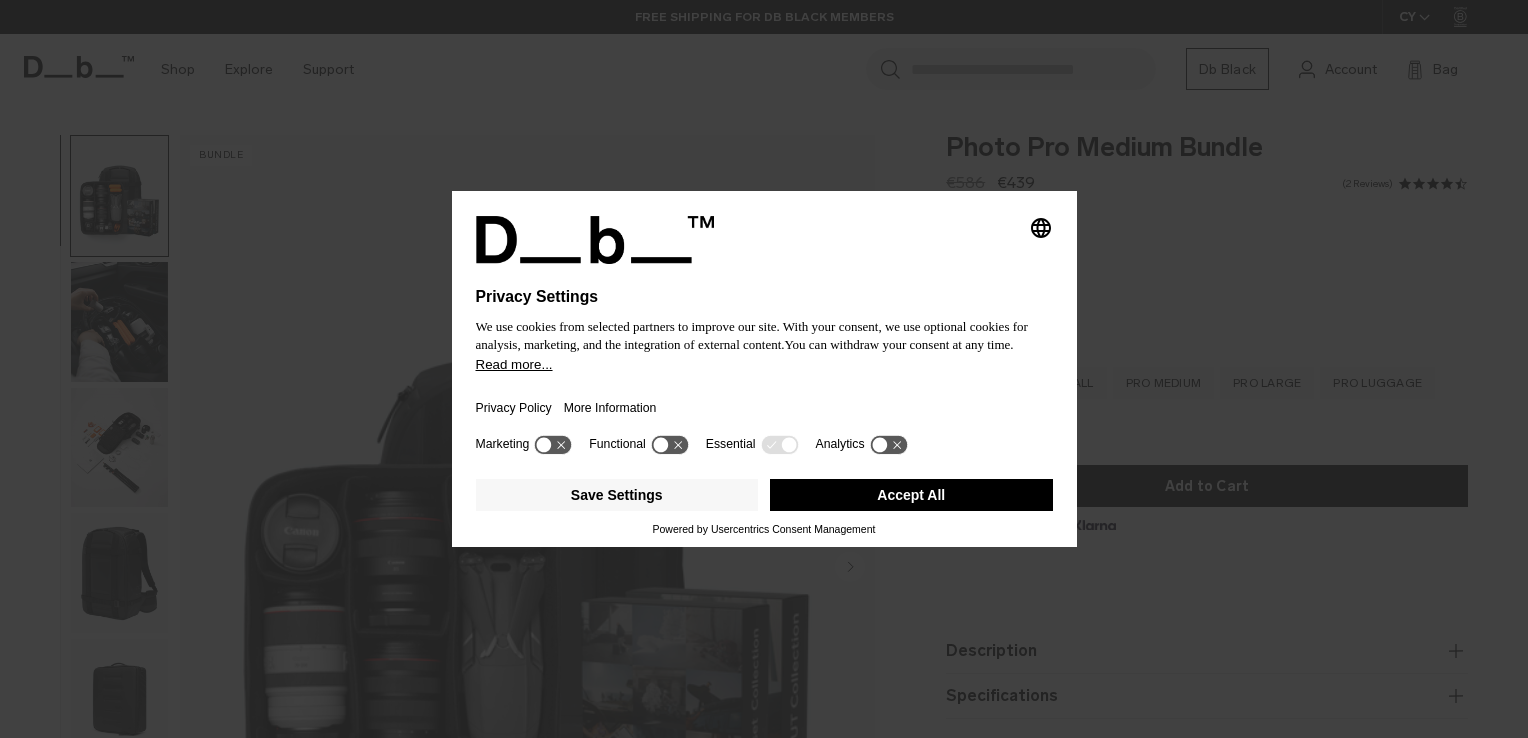 click on "Accept All" at bounding box center (911, 495) 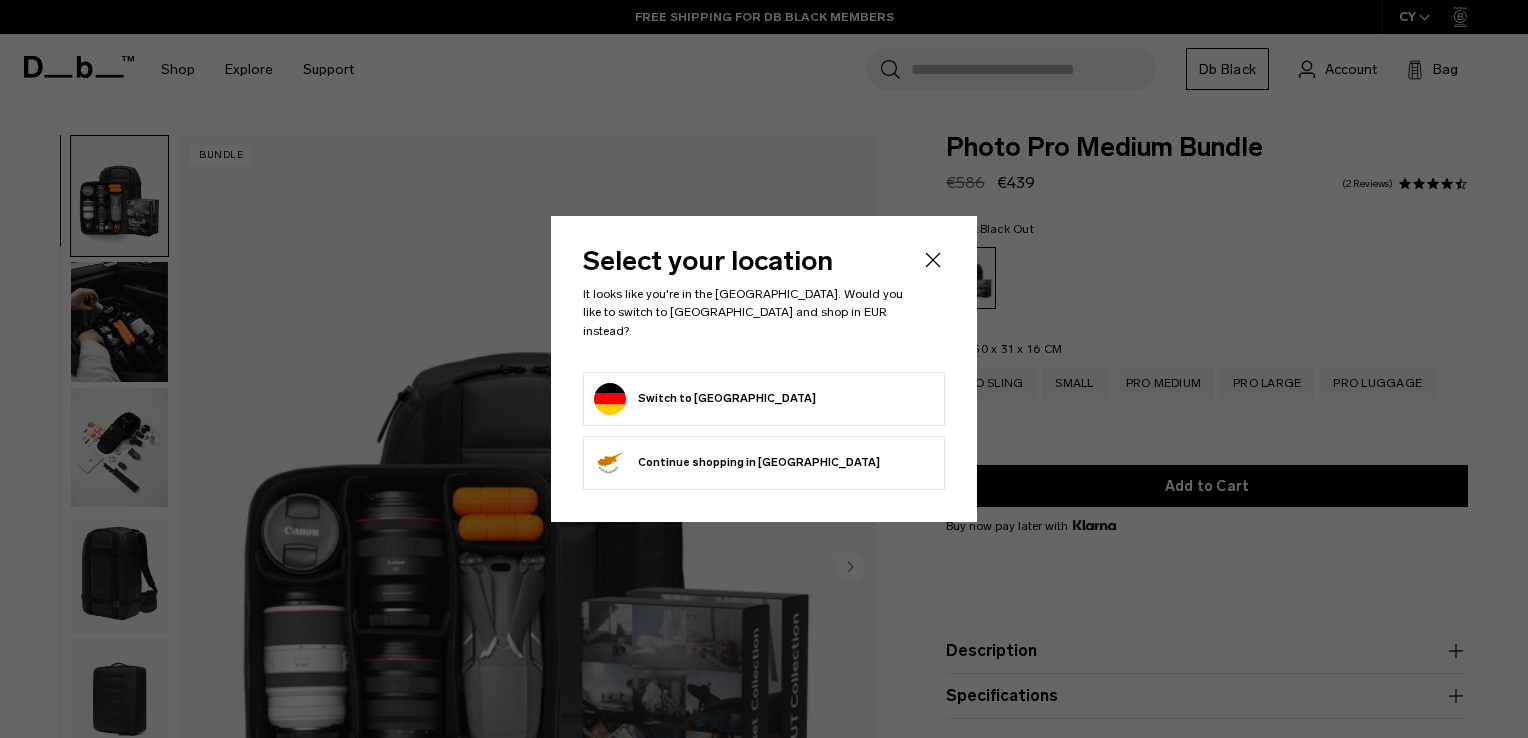 click on "Switch to Germany" at bounding box center [705, 399] 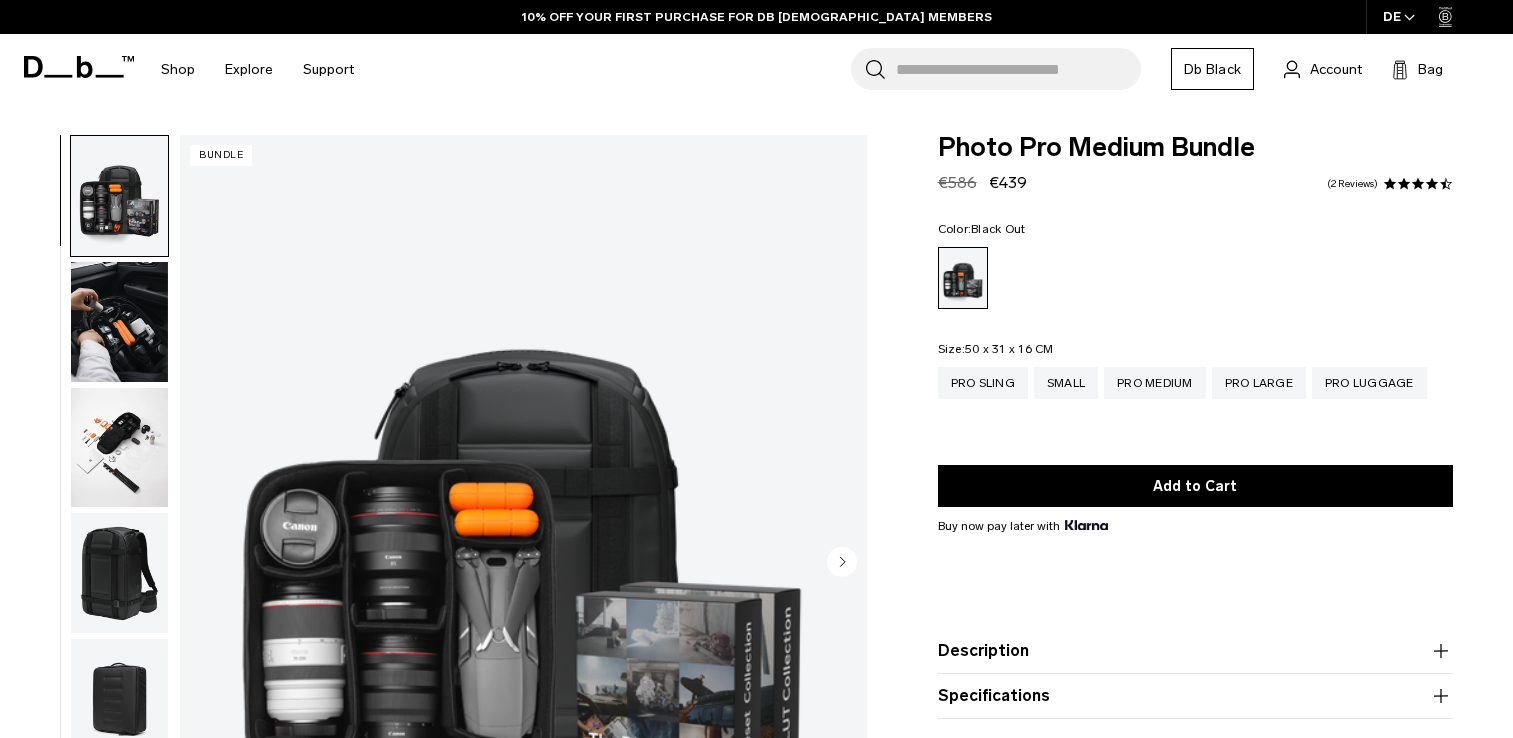 scroll, scrollTop: 0, scrollLeft: 0, axis: both 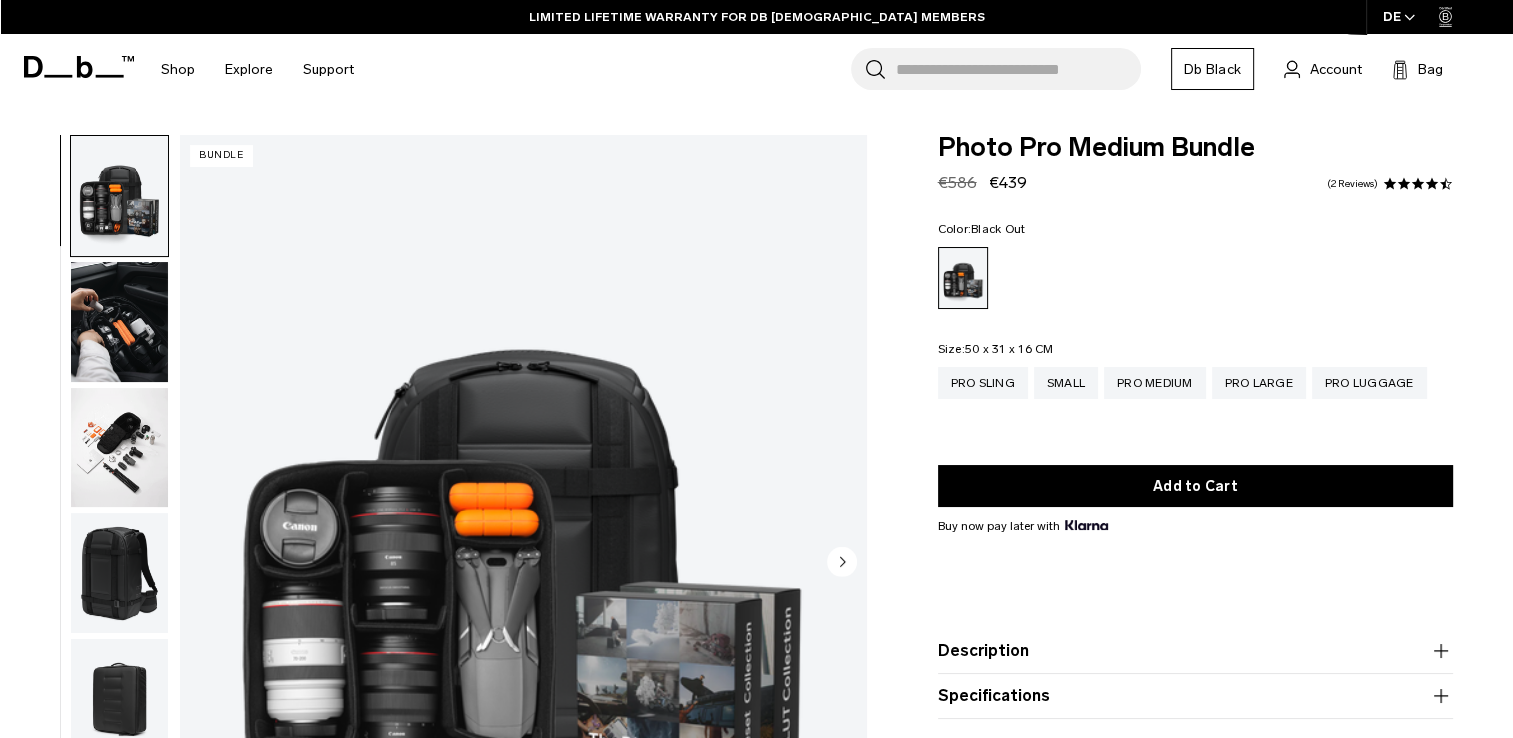 click at bounding box center (119, 322) 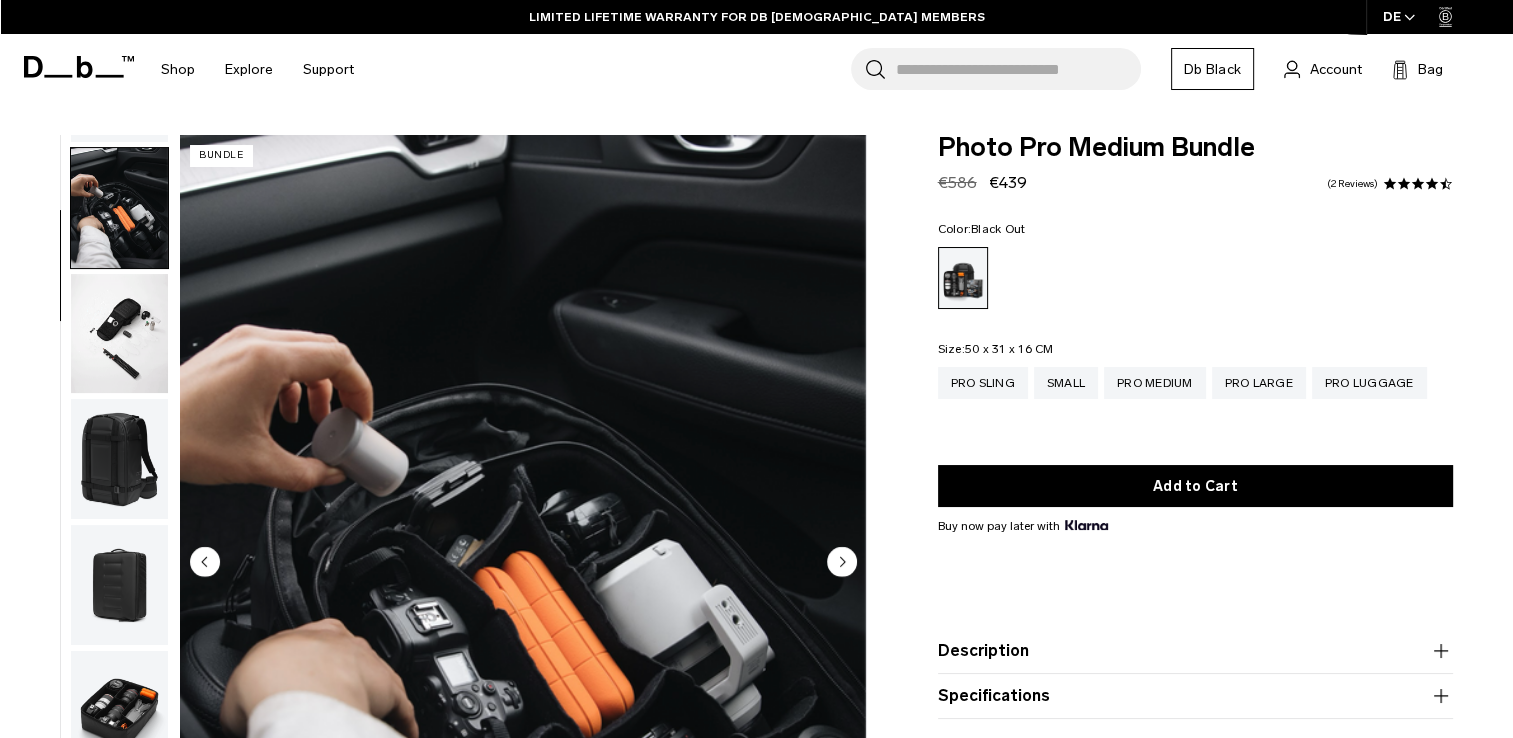 scroll, scrollTop: 126, scrollLeft: 0, axis: vertical 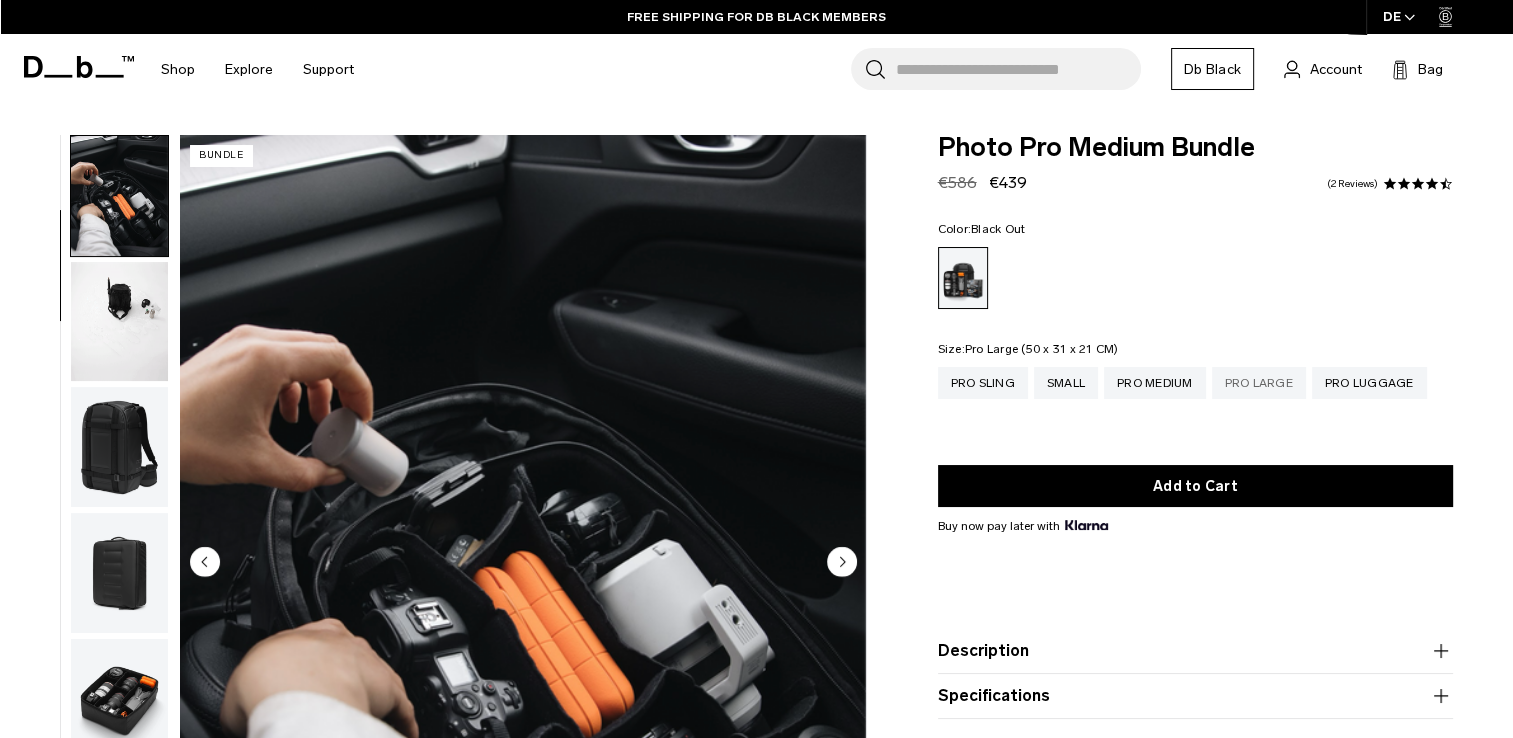 click on "Pro Large" at bounding box center (1259, 383) 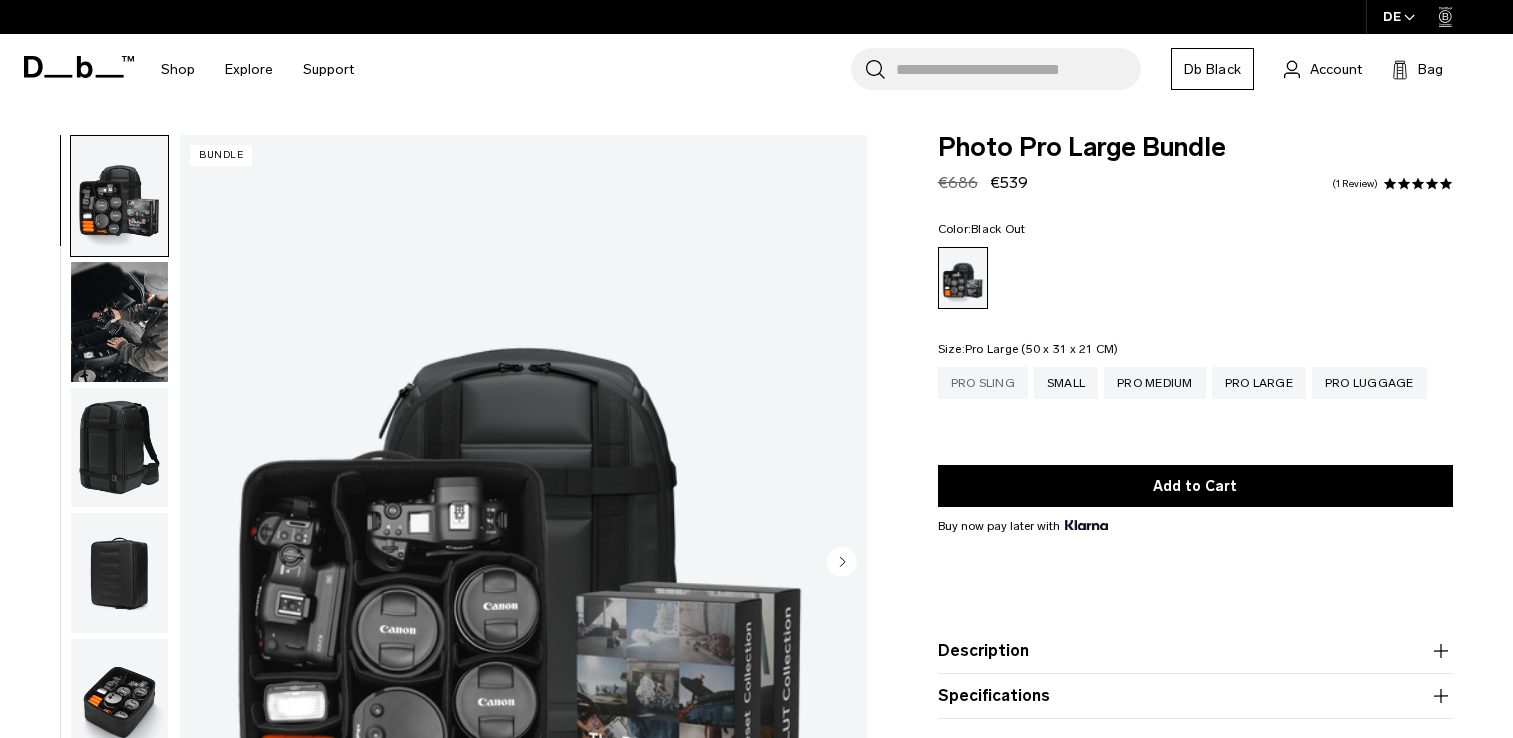 scroll, scrollTop: 0, scrollLeft: 0, axis: both 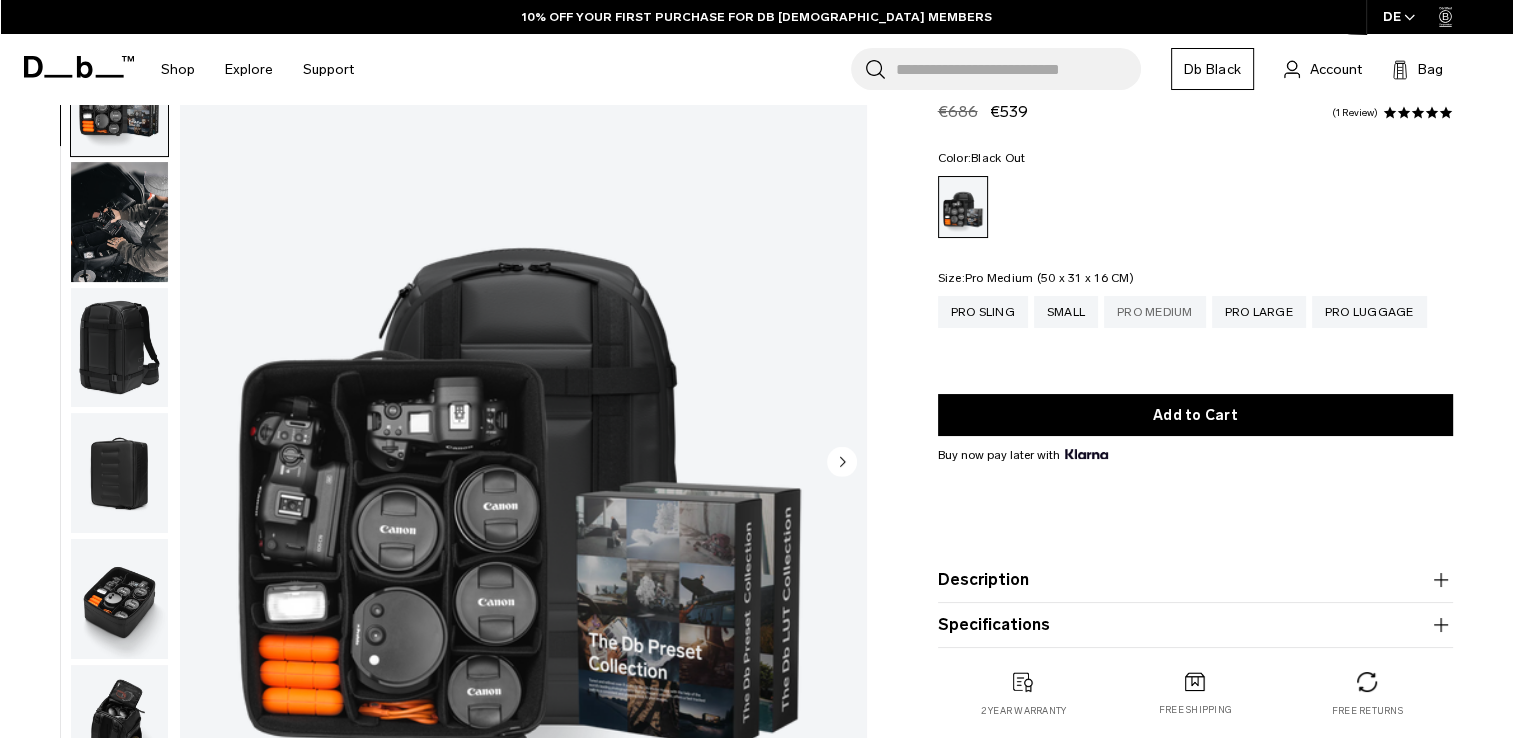 click on "Pro Medium" at bounding box center (1155, 312) 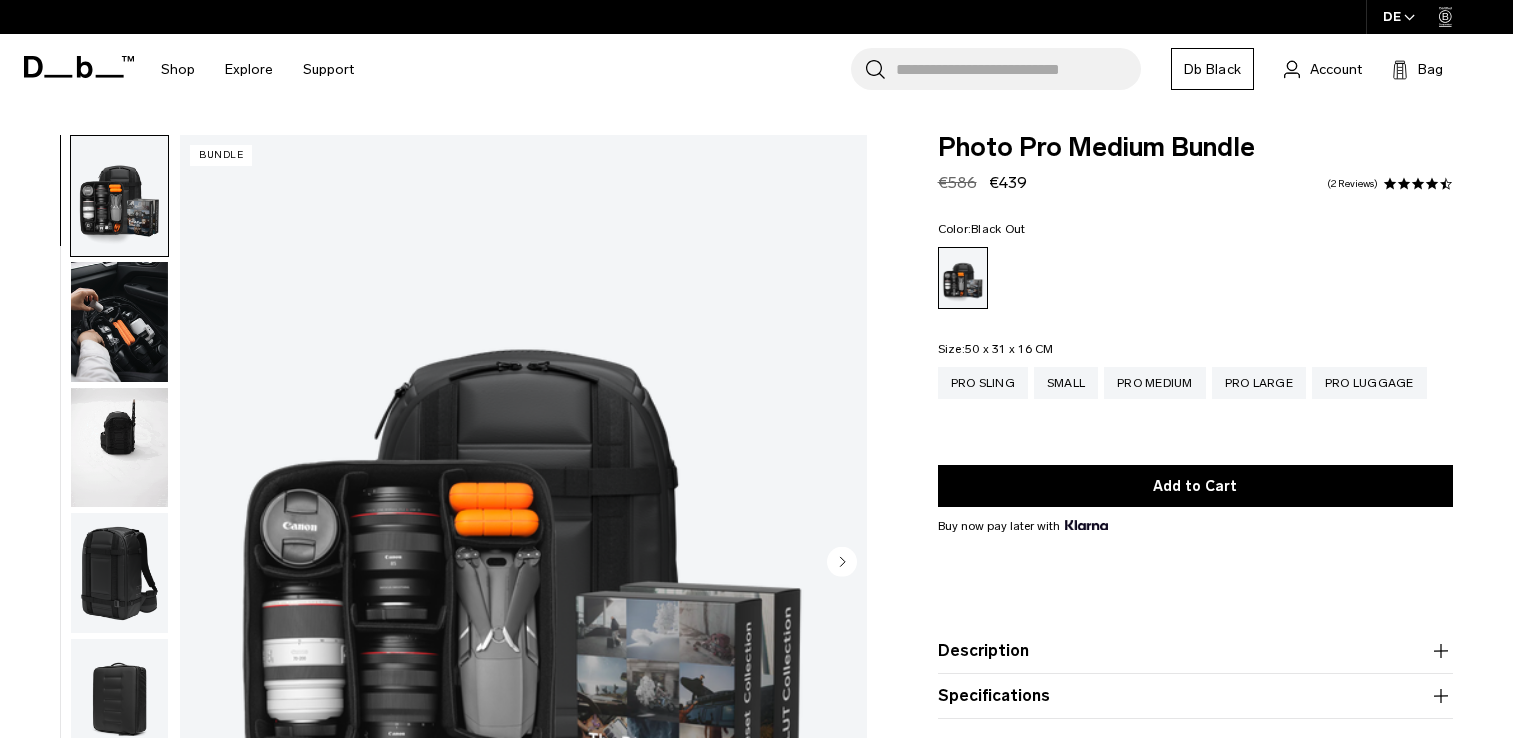 scroll, scrollTop: 0, scrollLeft: 0, axis: both 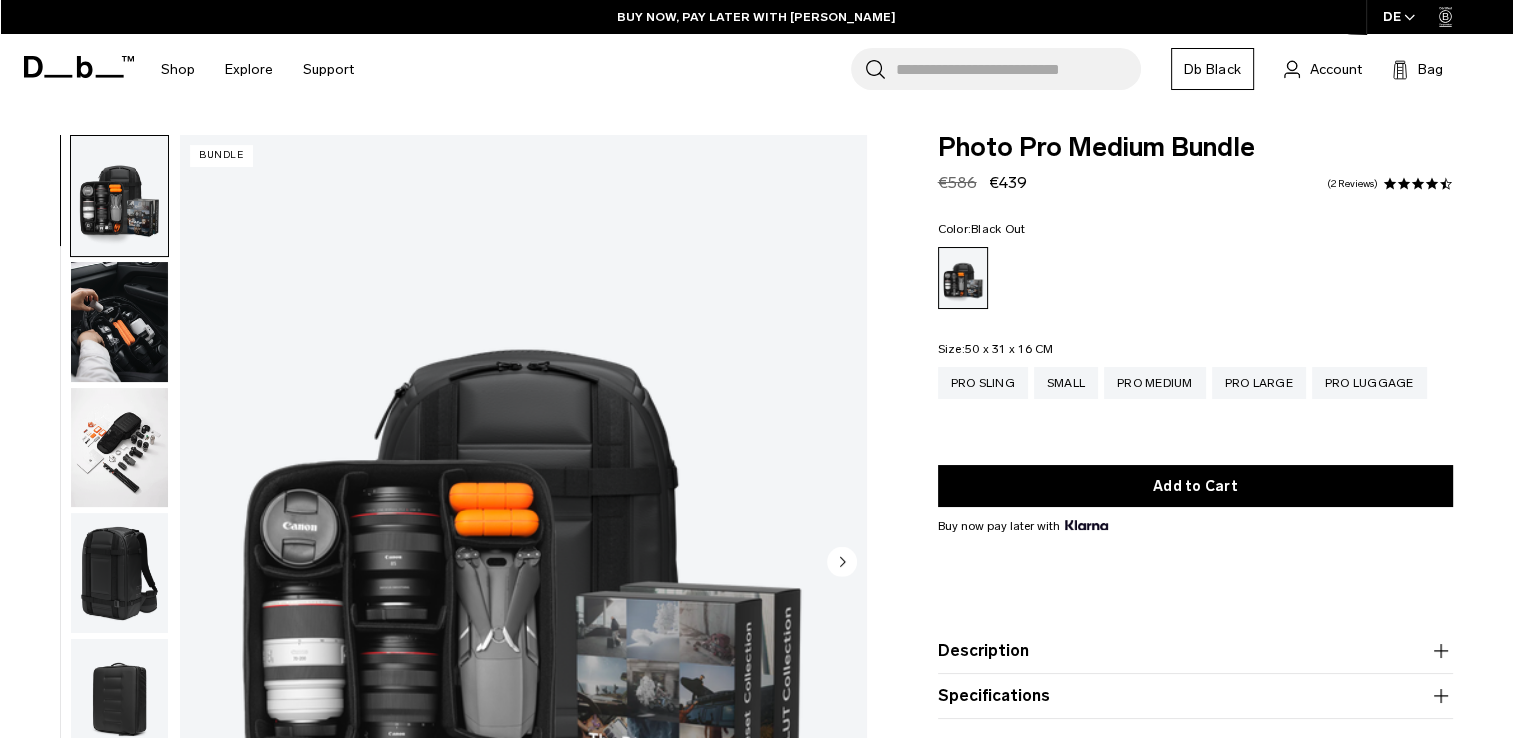 click at bounding box center [119, 322] 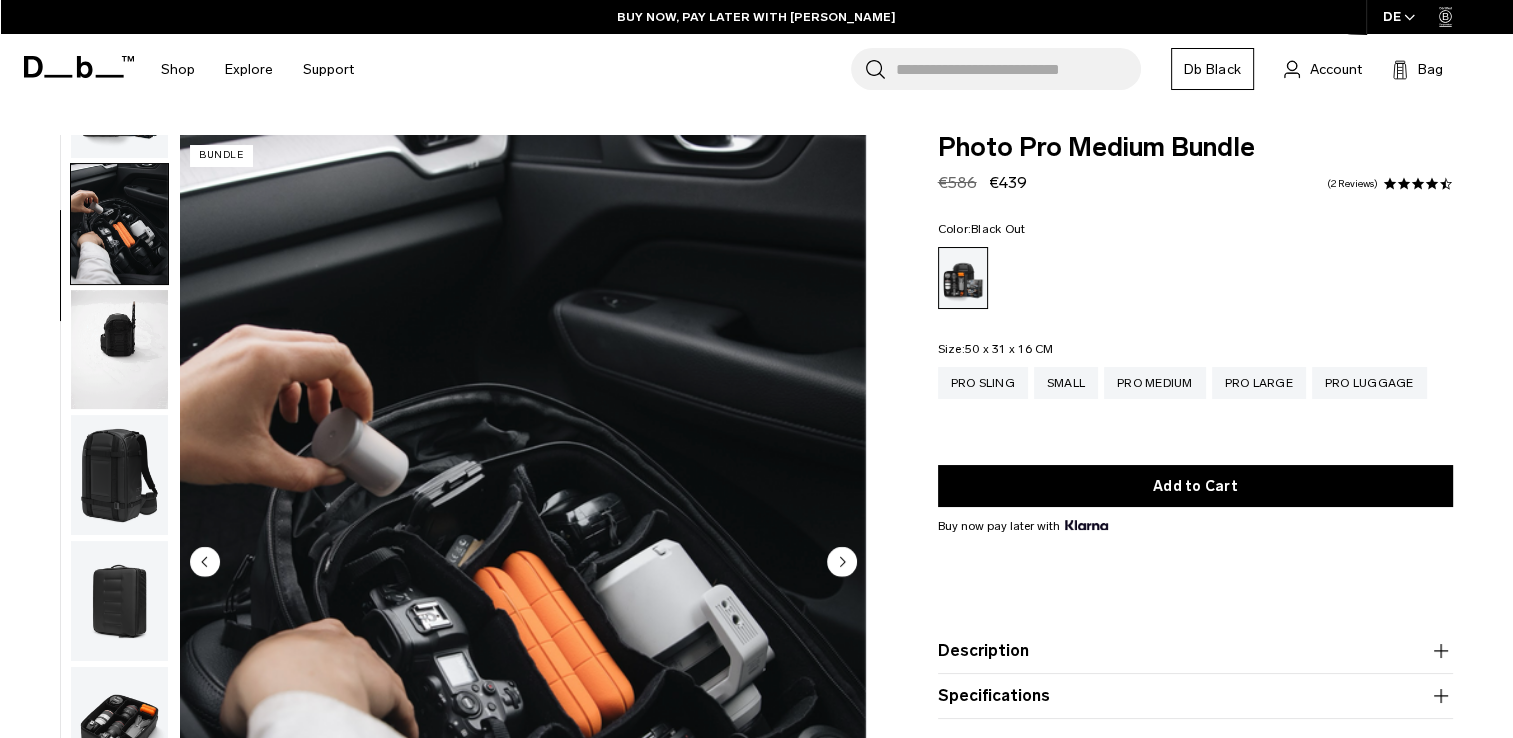 scroll, scrollTop: 126, scrollLeft: 0, axis: vertical 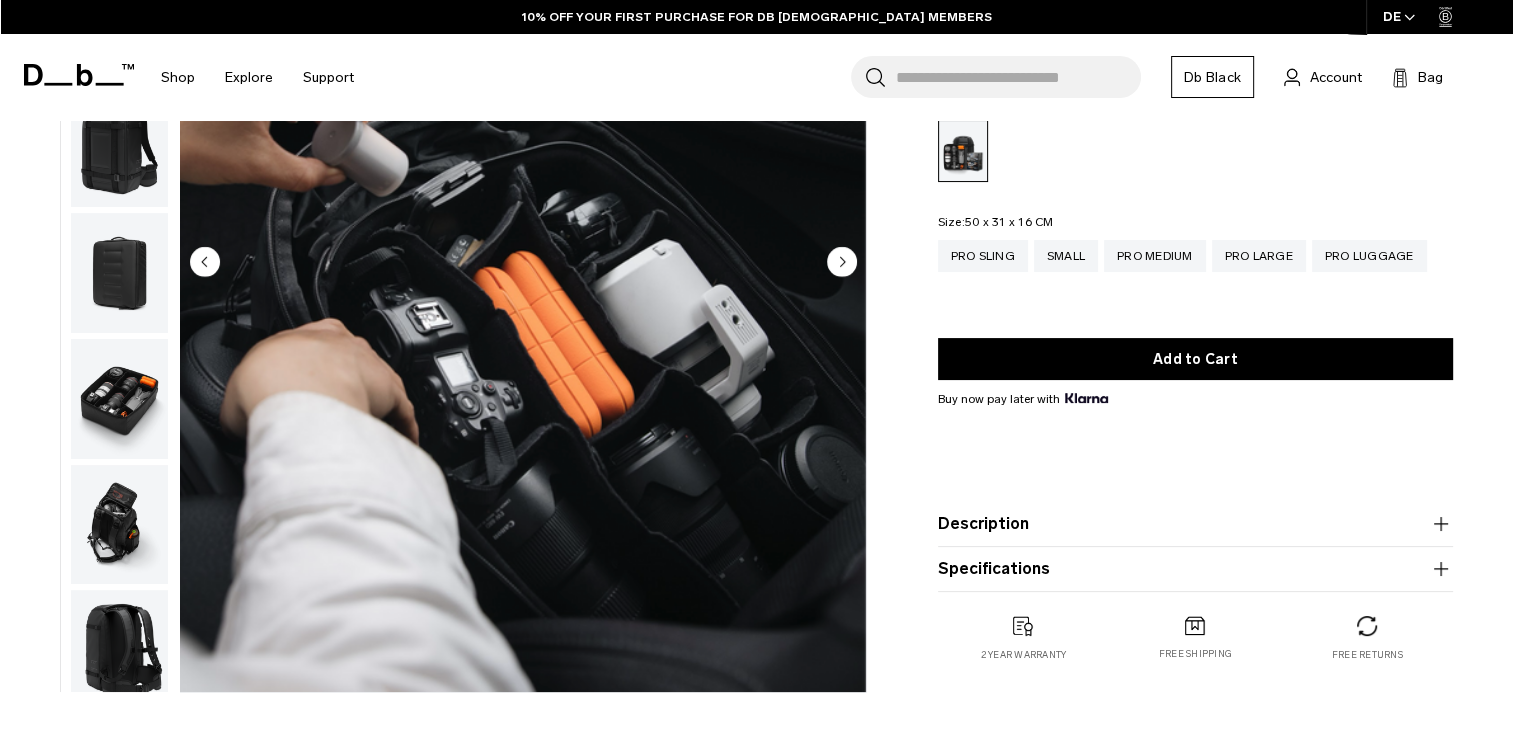 click 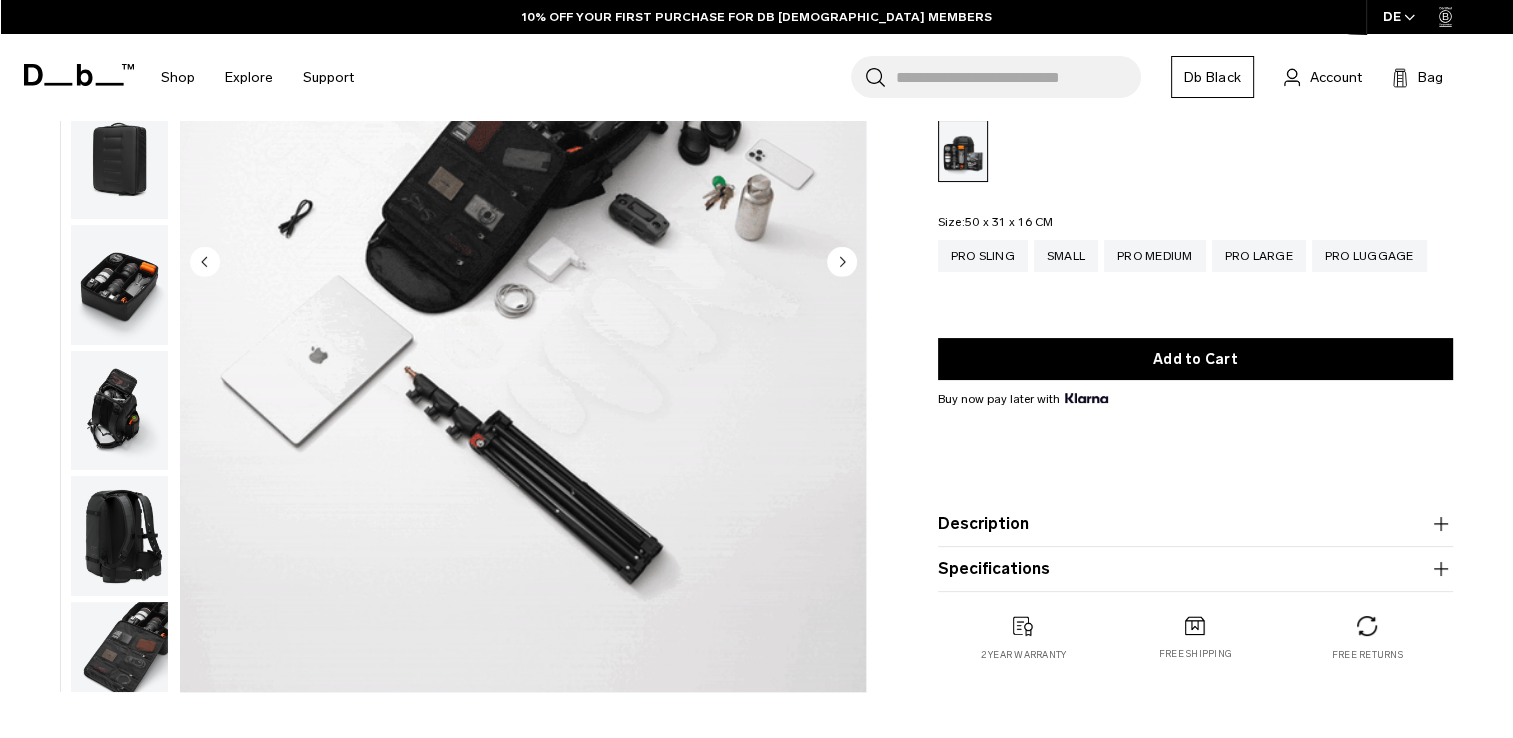 scroll, scrollTop: 252, scrollLeft: 0, axis: vertical 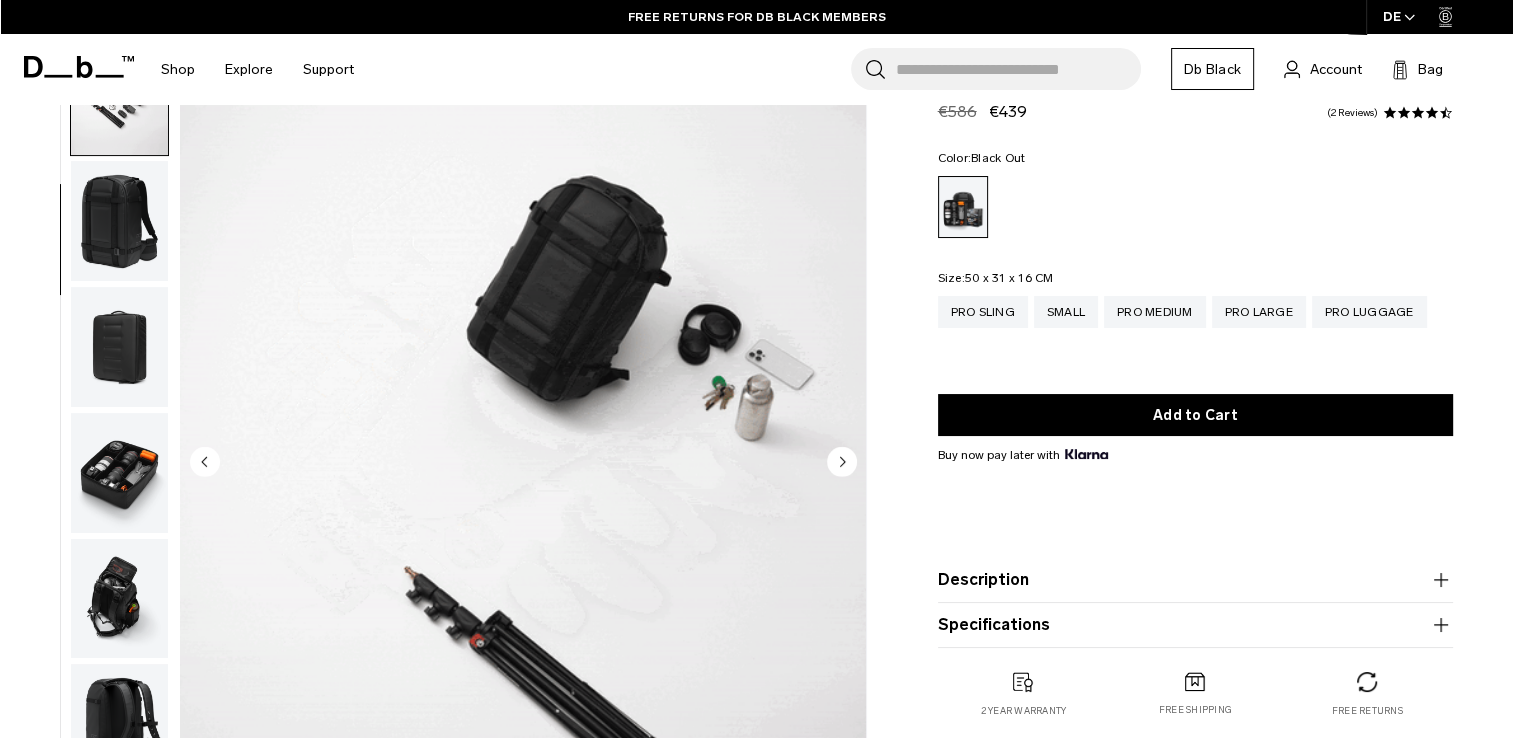 click 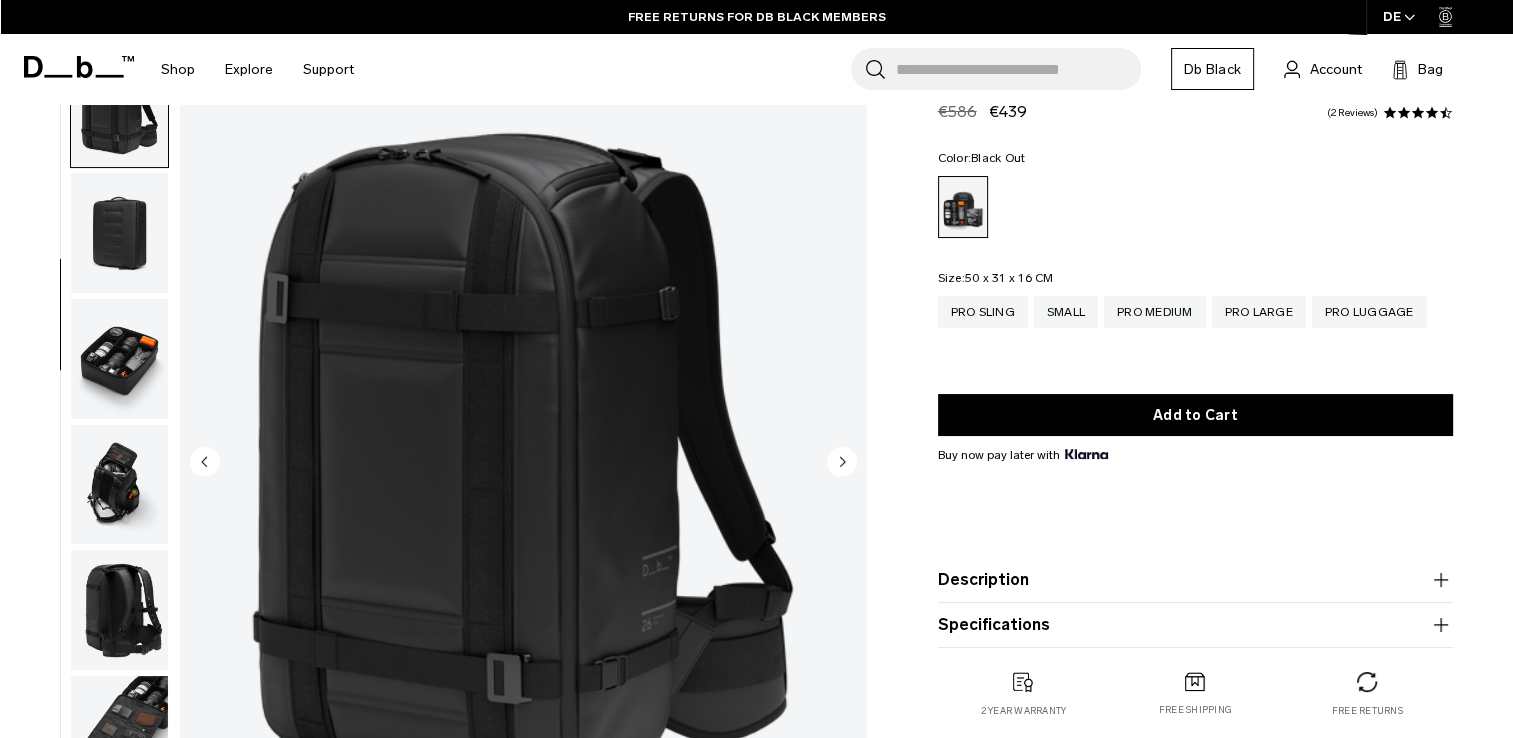 scroll, scrollTop: 378, scrollLeft: 0, axis: vertical 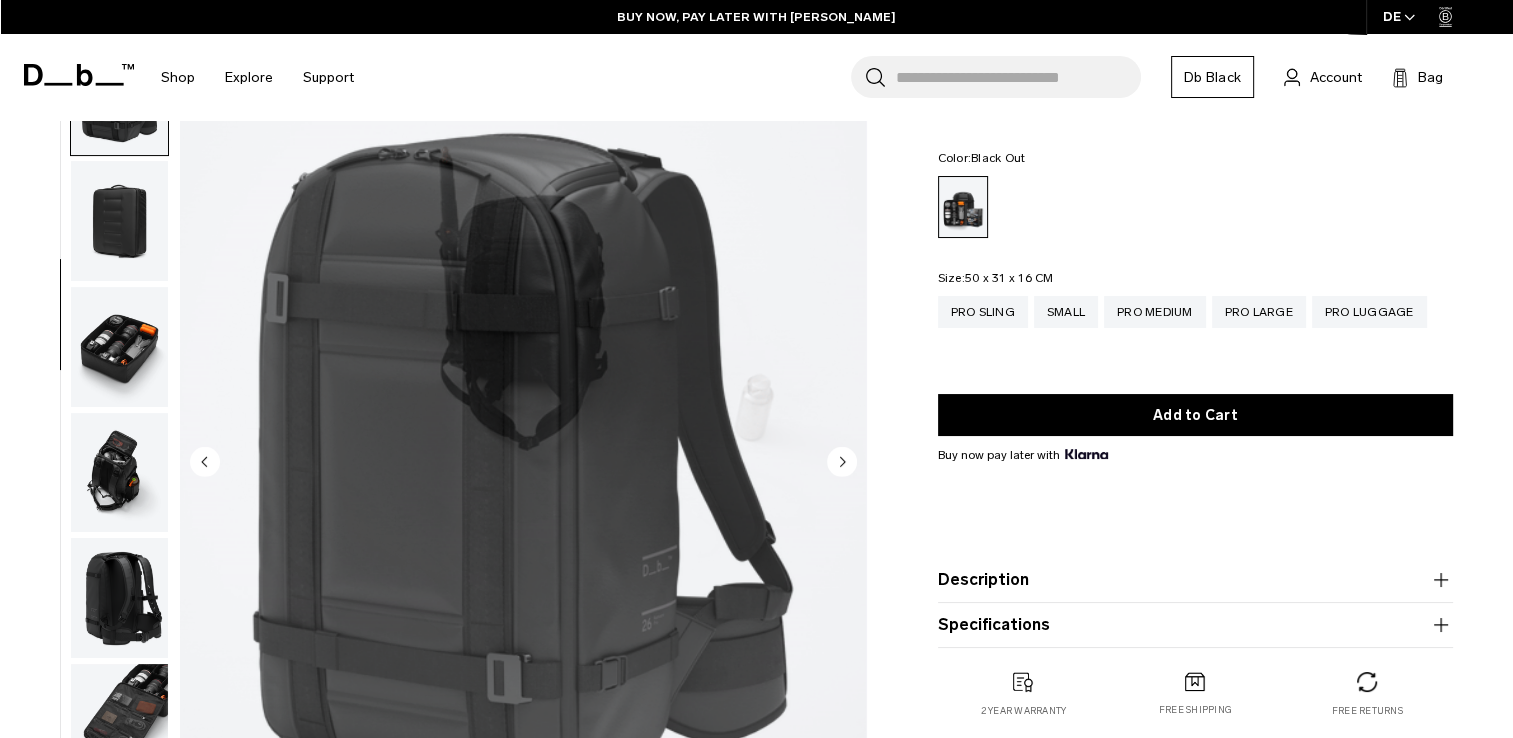 click at bounding box center [523, 463] 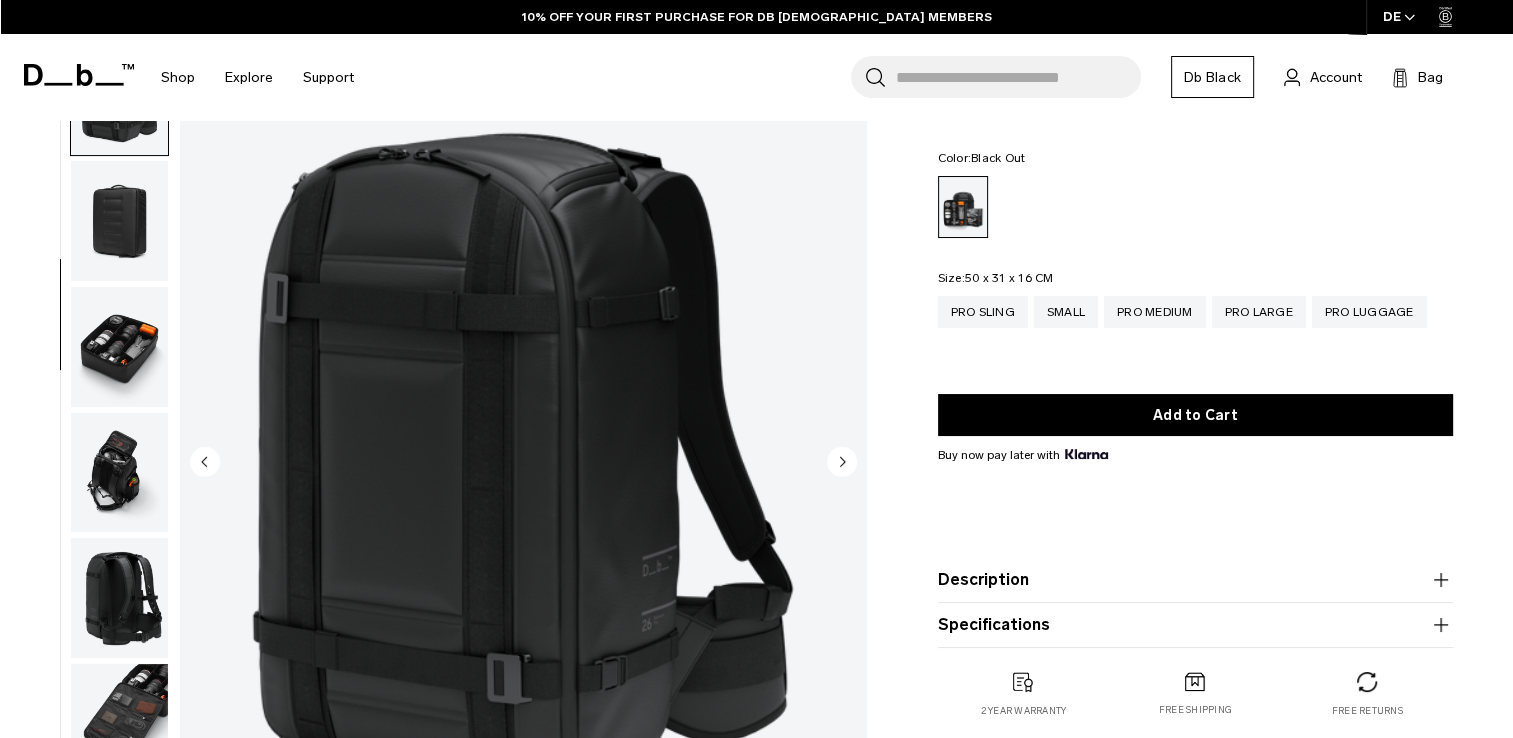 click 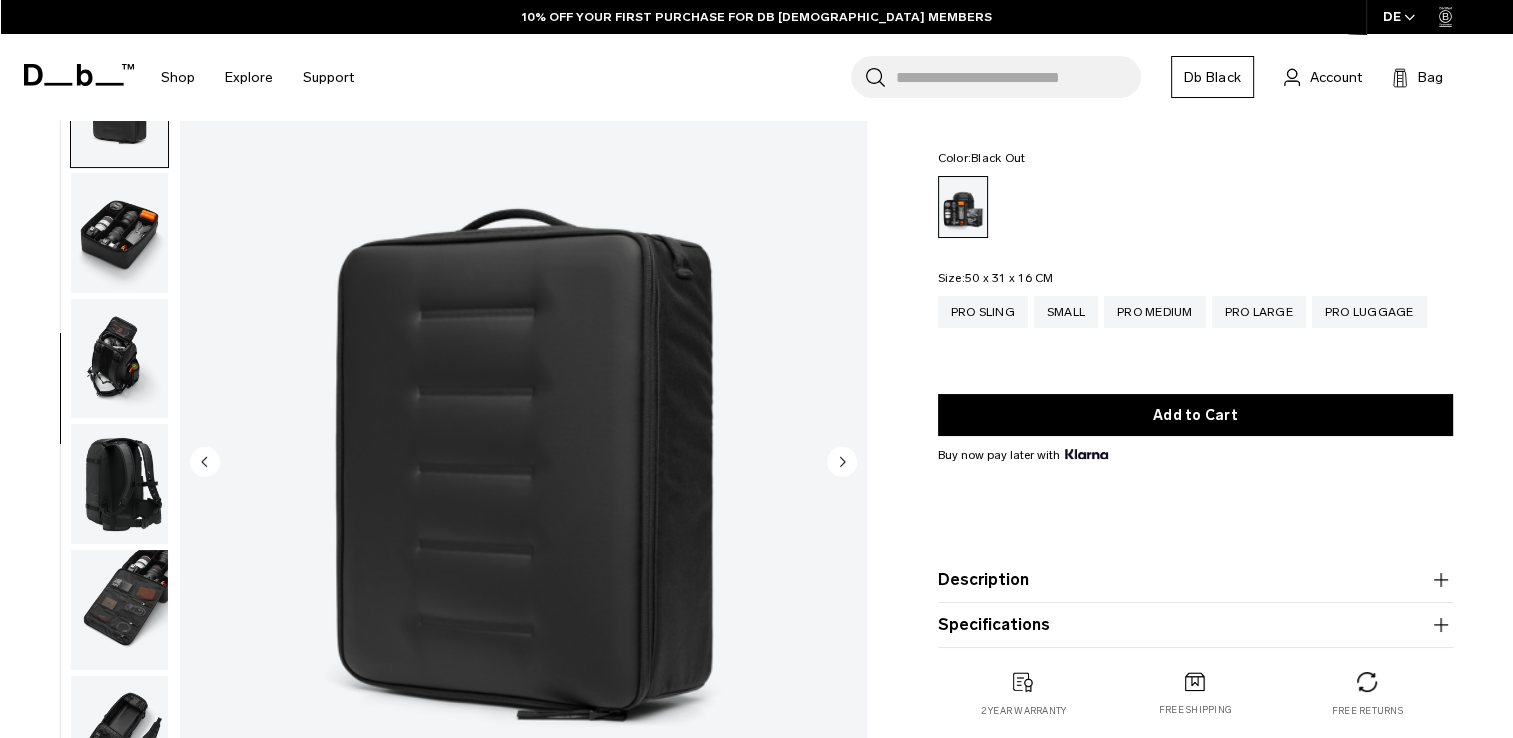 scroll, scrollTop: 504, scrollLeft: 0, axis: vertical 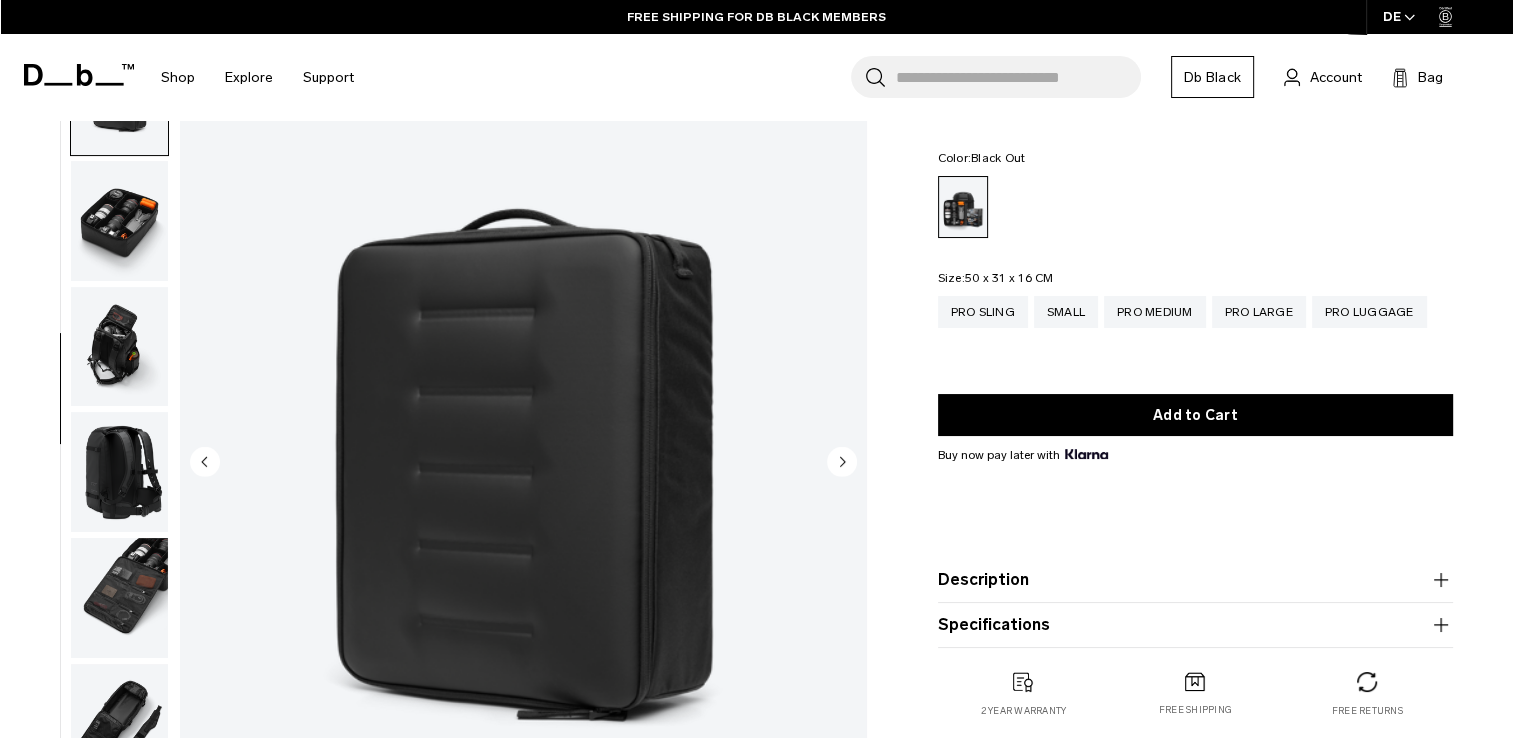 click 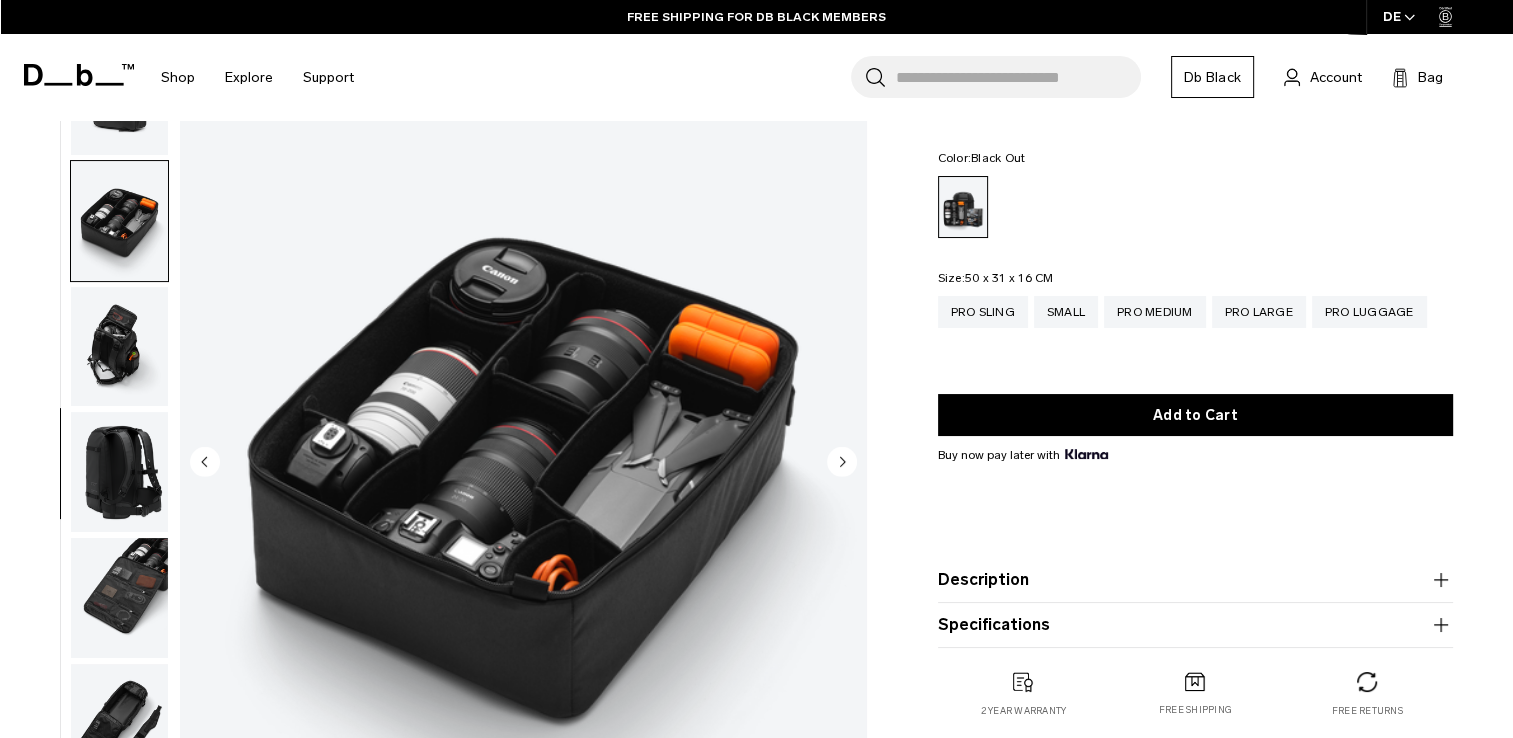 scroll, scrollTop: 523, scrollLeft: 0, axis: vertical 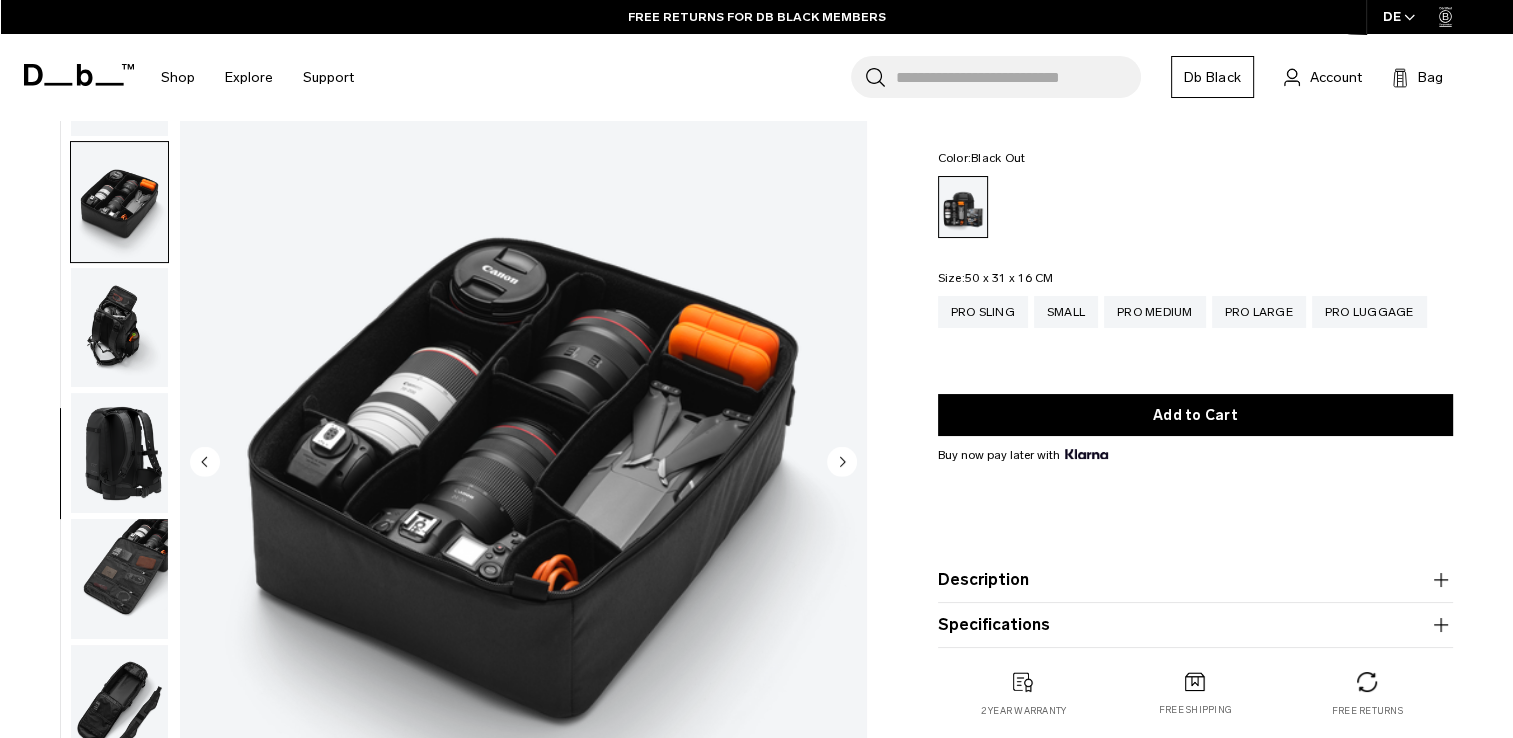 click 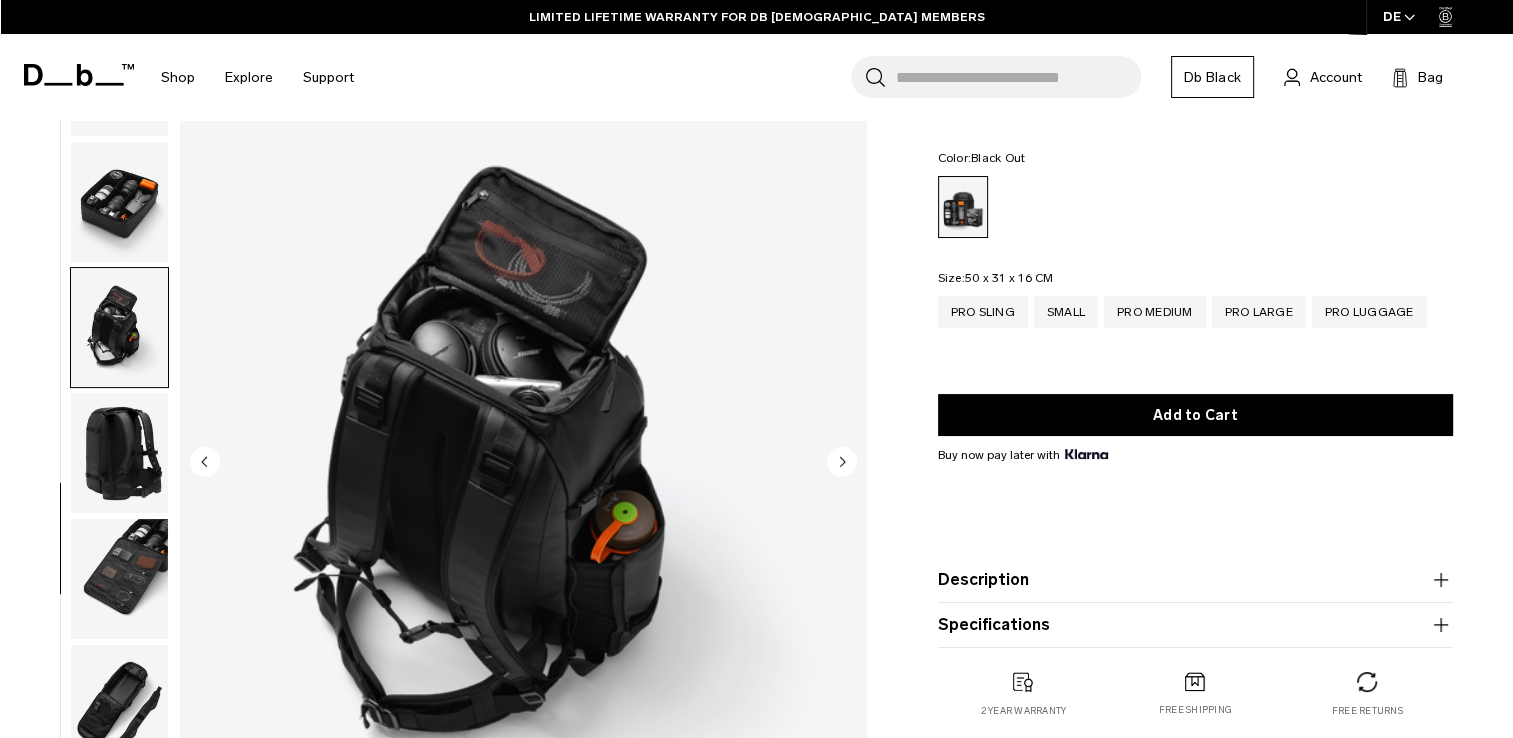 click 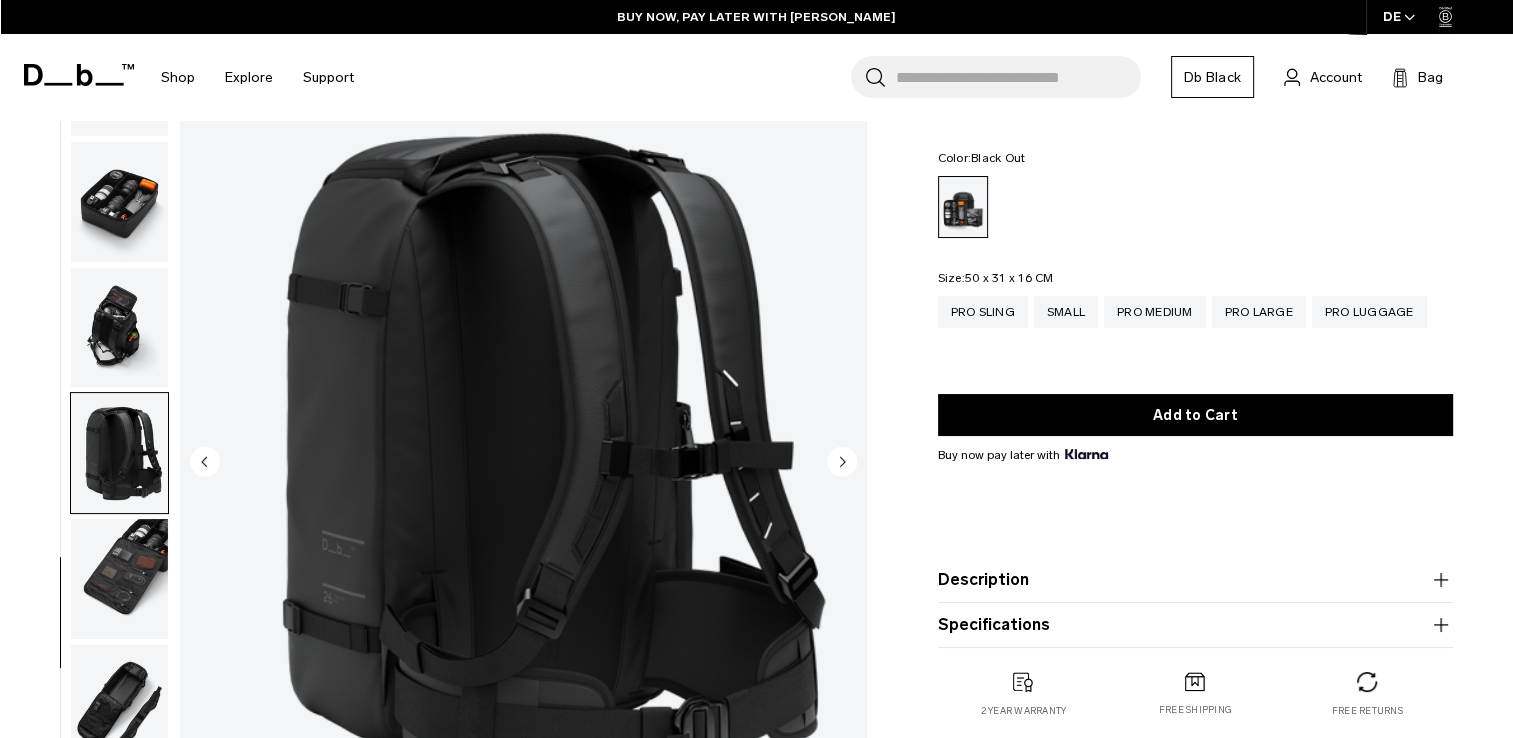click 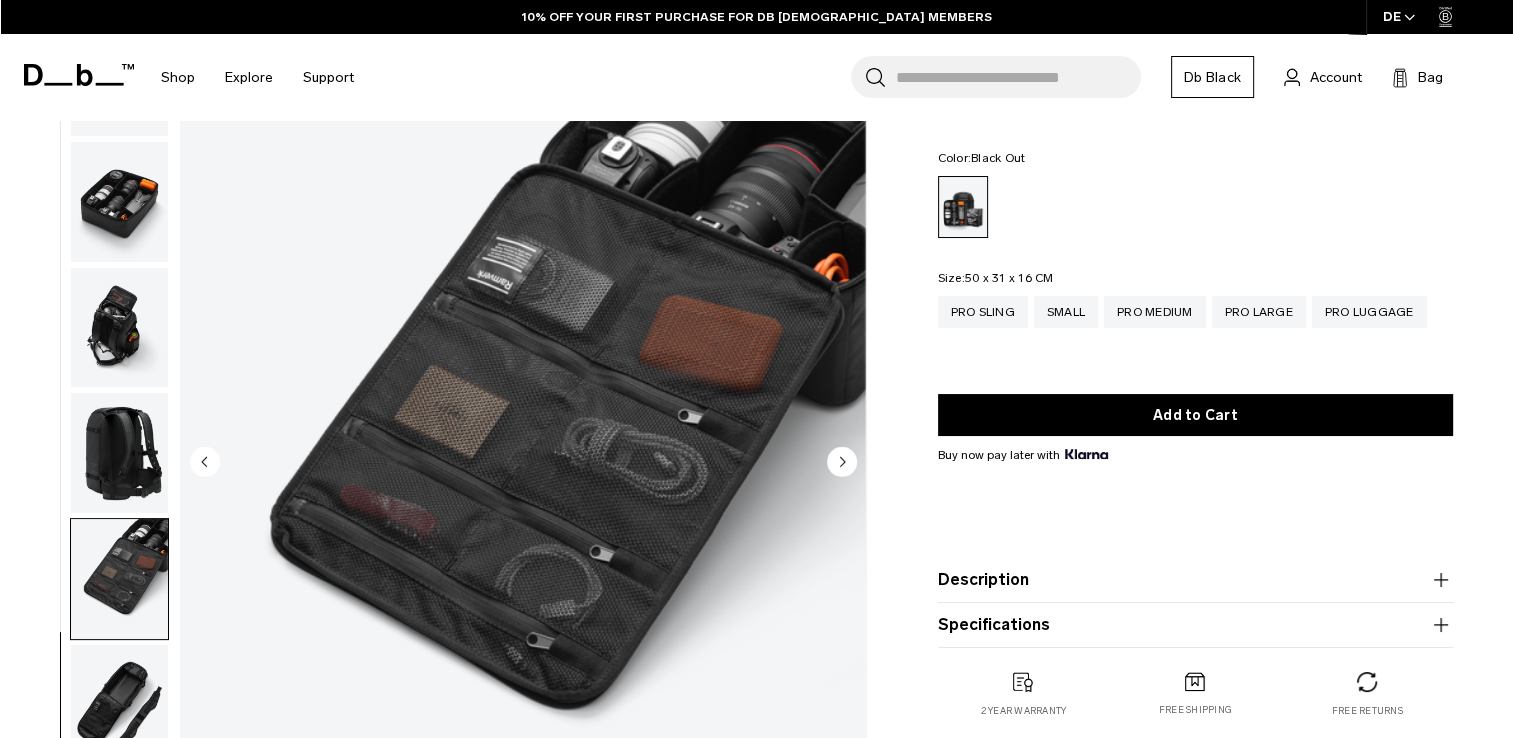 click 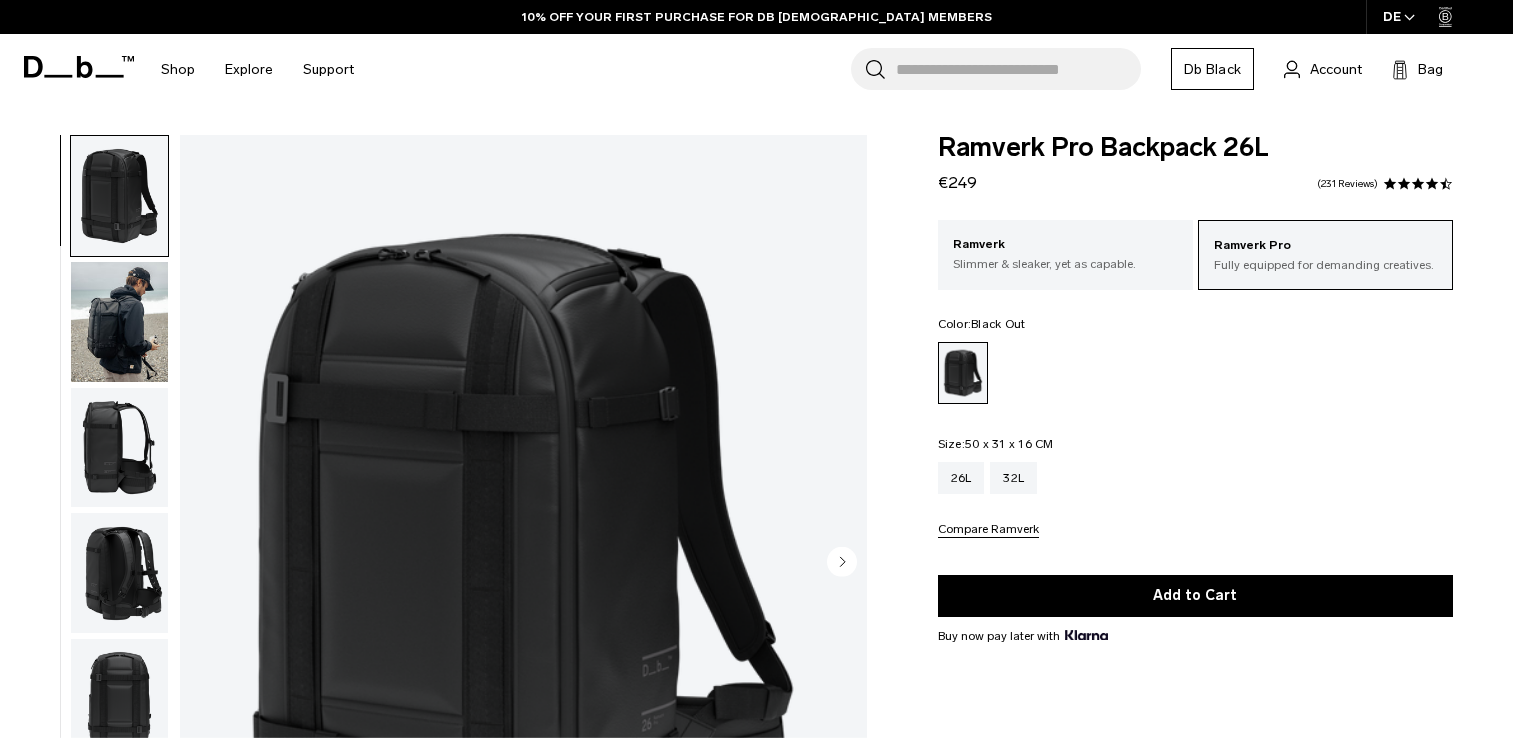 scroll, scrollTop: 0, scrollLeft: 0, axis: both 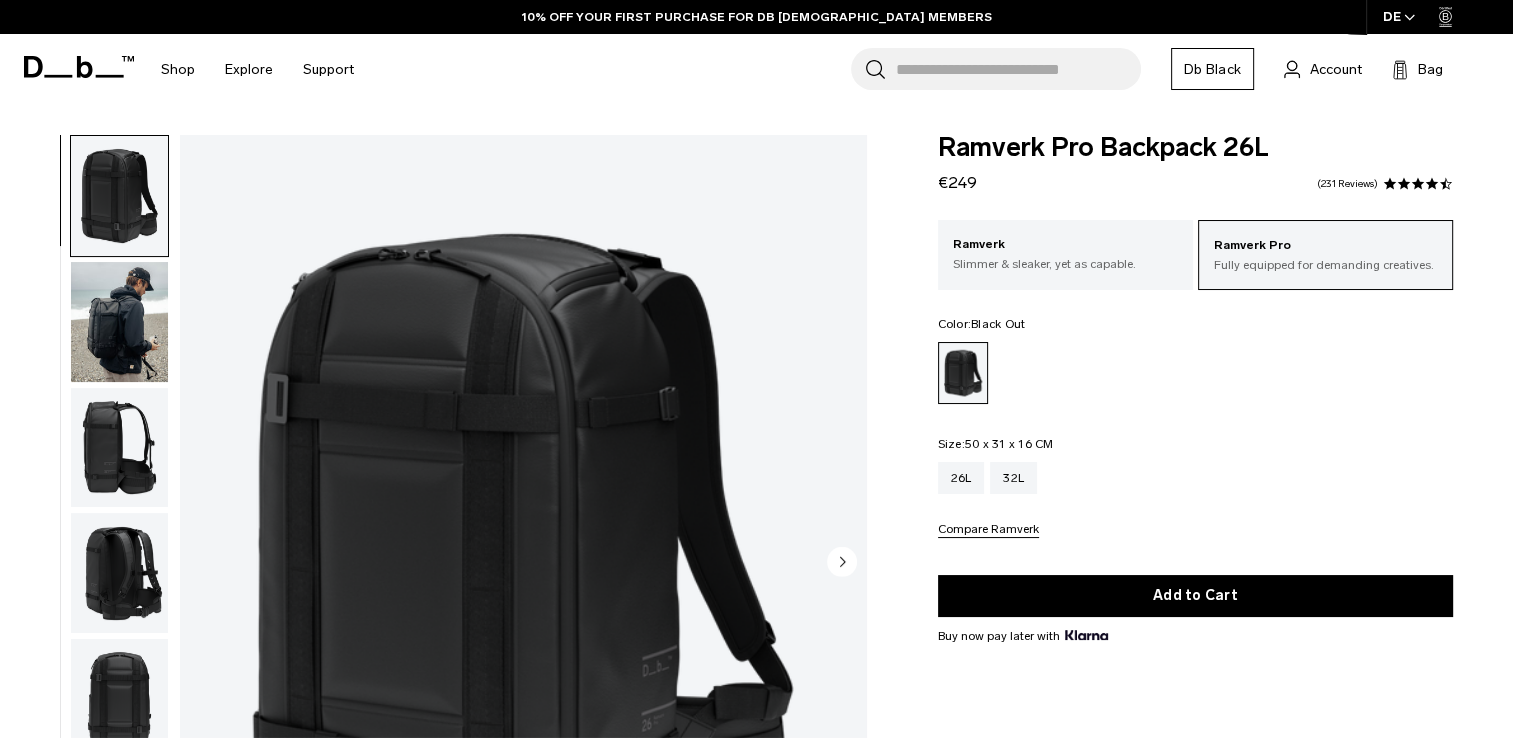 click at bounding box center (119, 322) 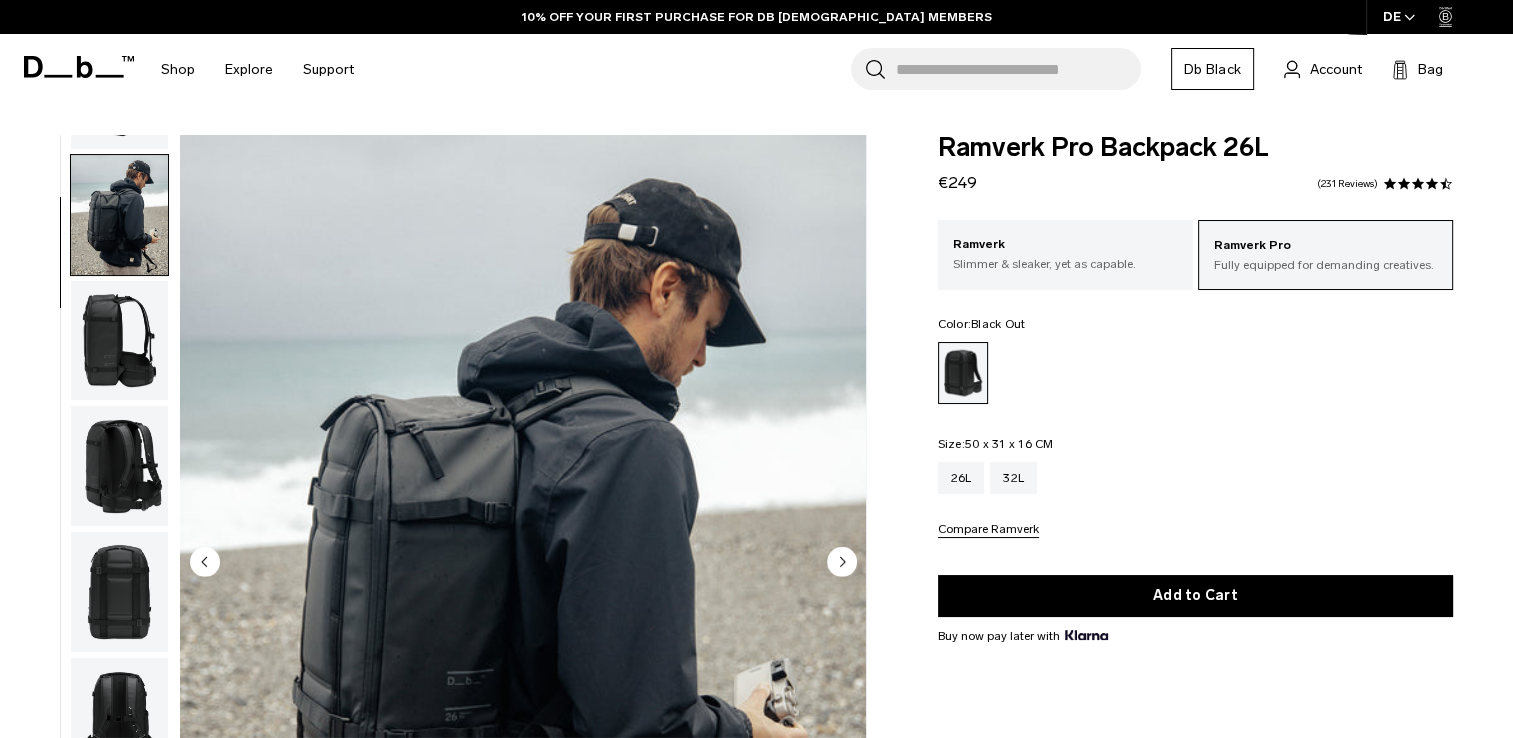 scroll, scrollTop: 126, scrollLeft: 0, axis: vertical 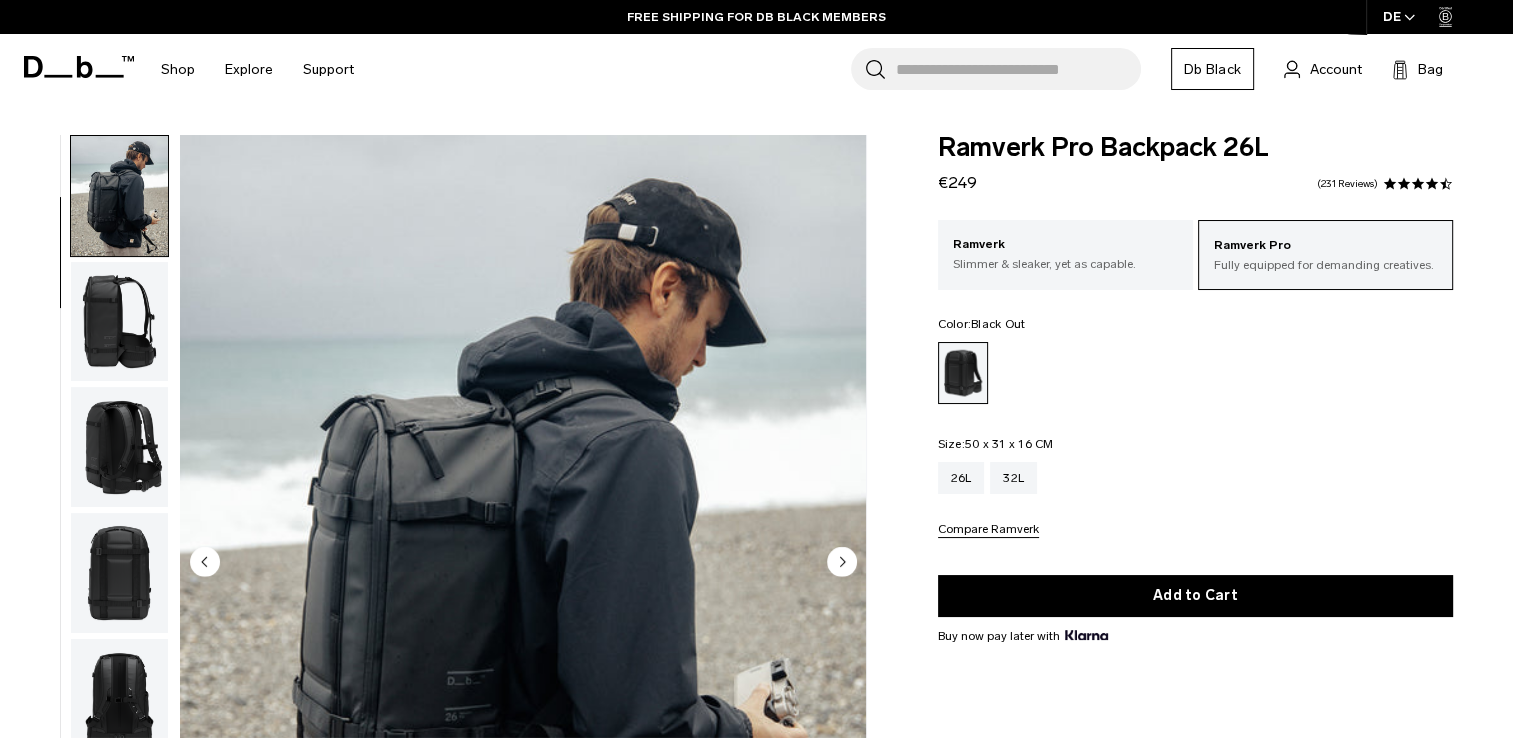 click at bounding box center [119, 322] 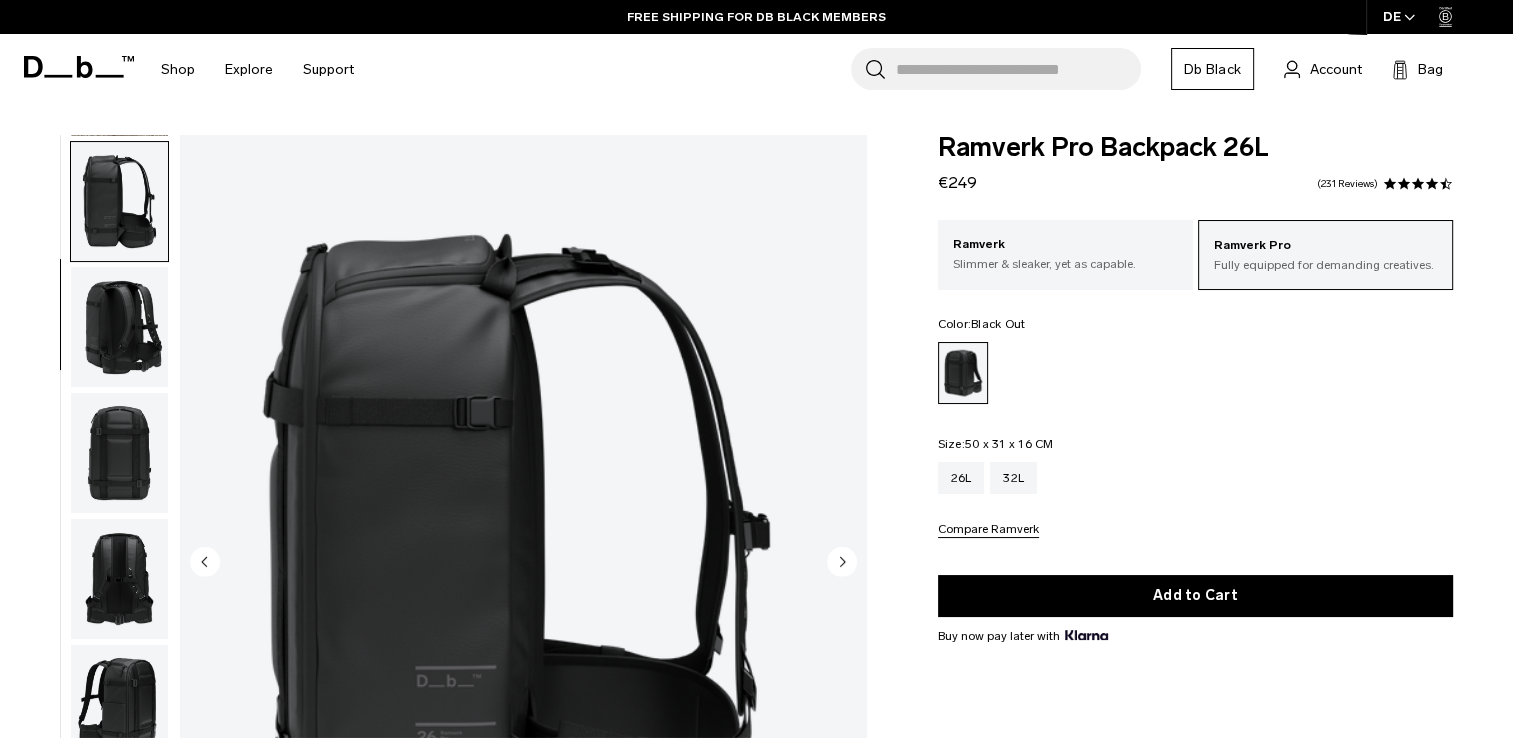 scroll, scrollTop: 252, scrollLeft: 0, axis: vertical 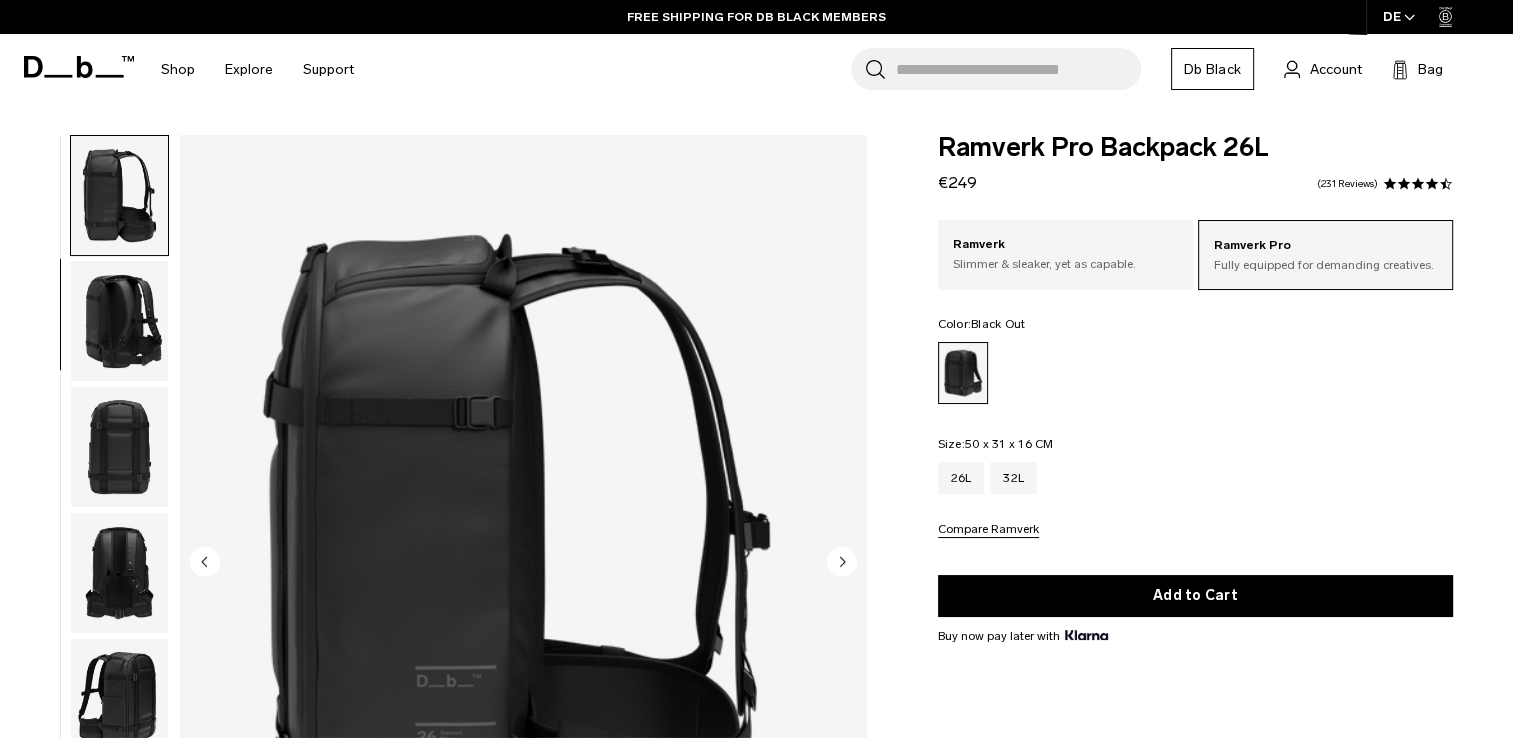 click at bounding box center (119, 447) 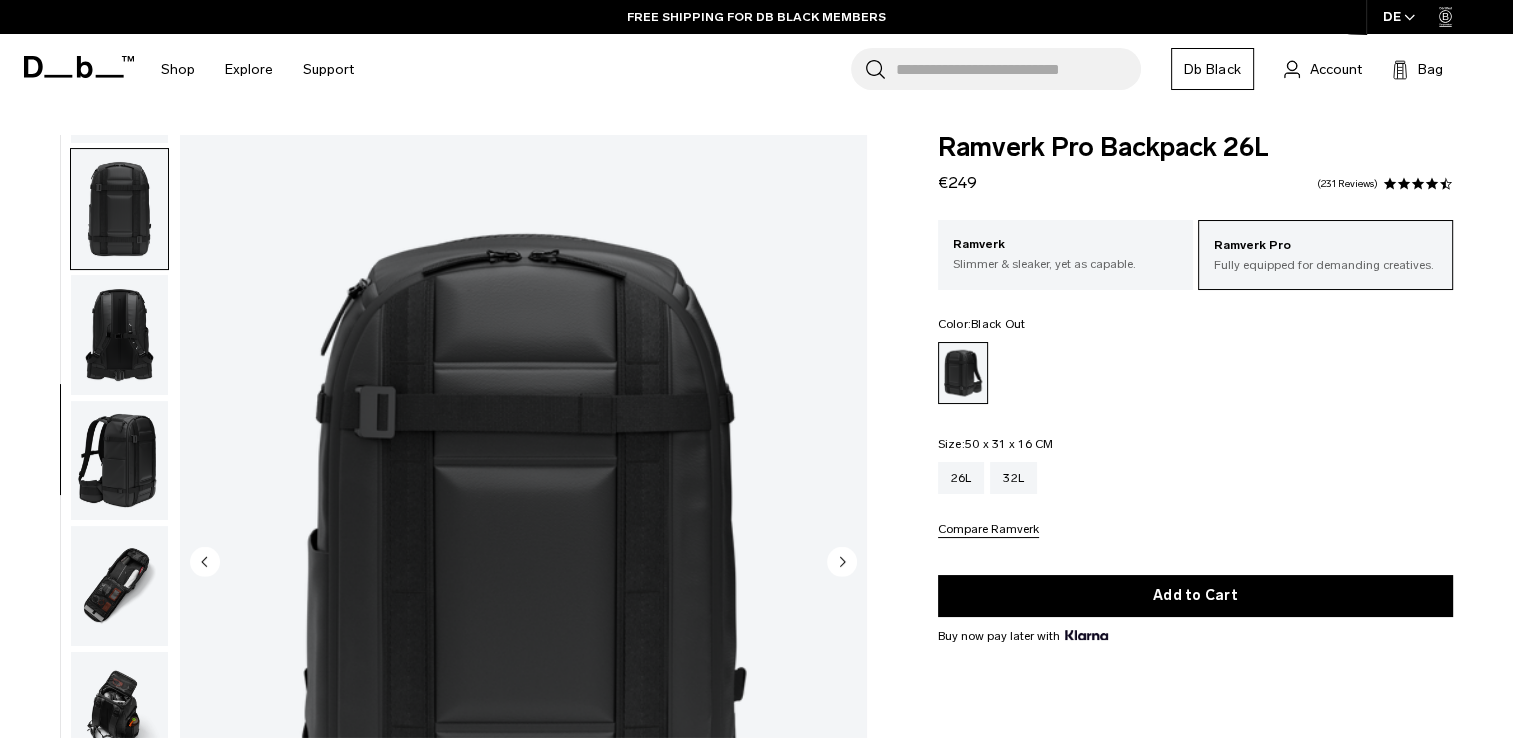 scroll, scrollTop: 504, scrollLeft: 0, axis: vertical 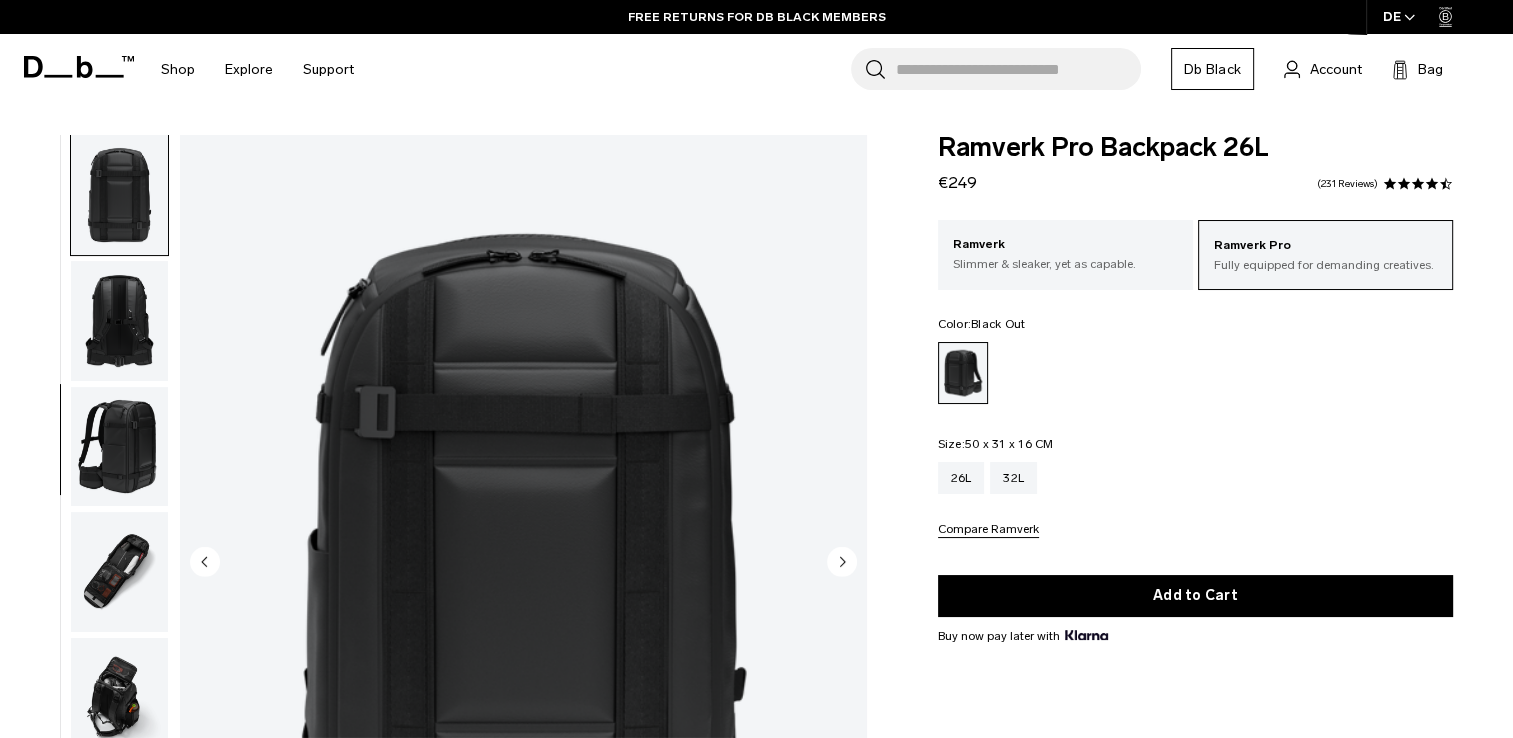 click at bounding box center (119, 572) 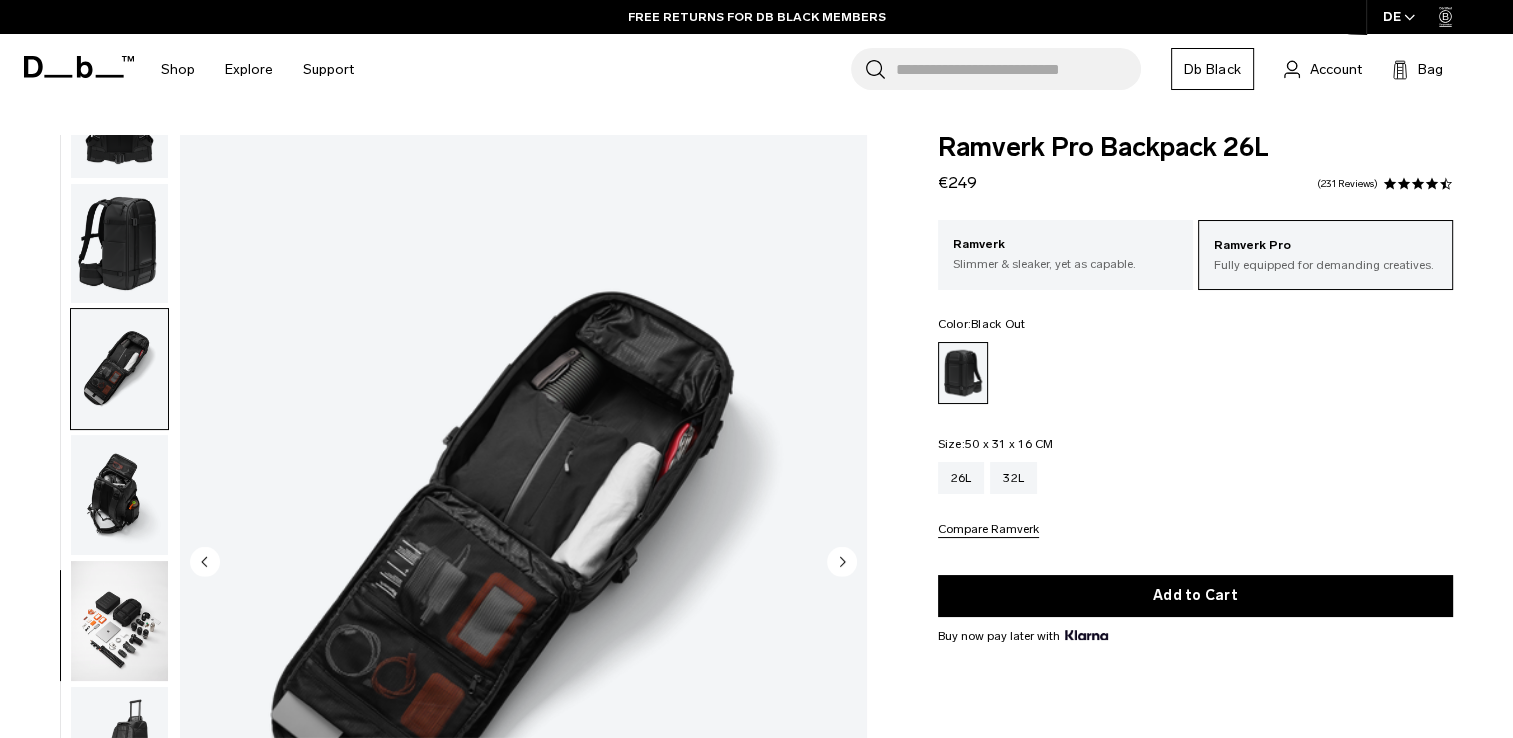 scroll, scrollTop: 775, scrollLeft: 0, axis: vertical 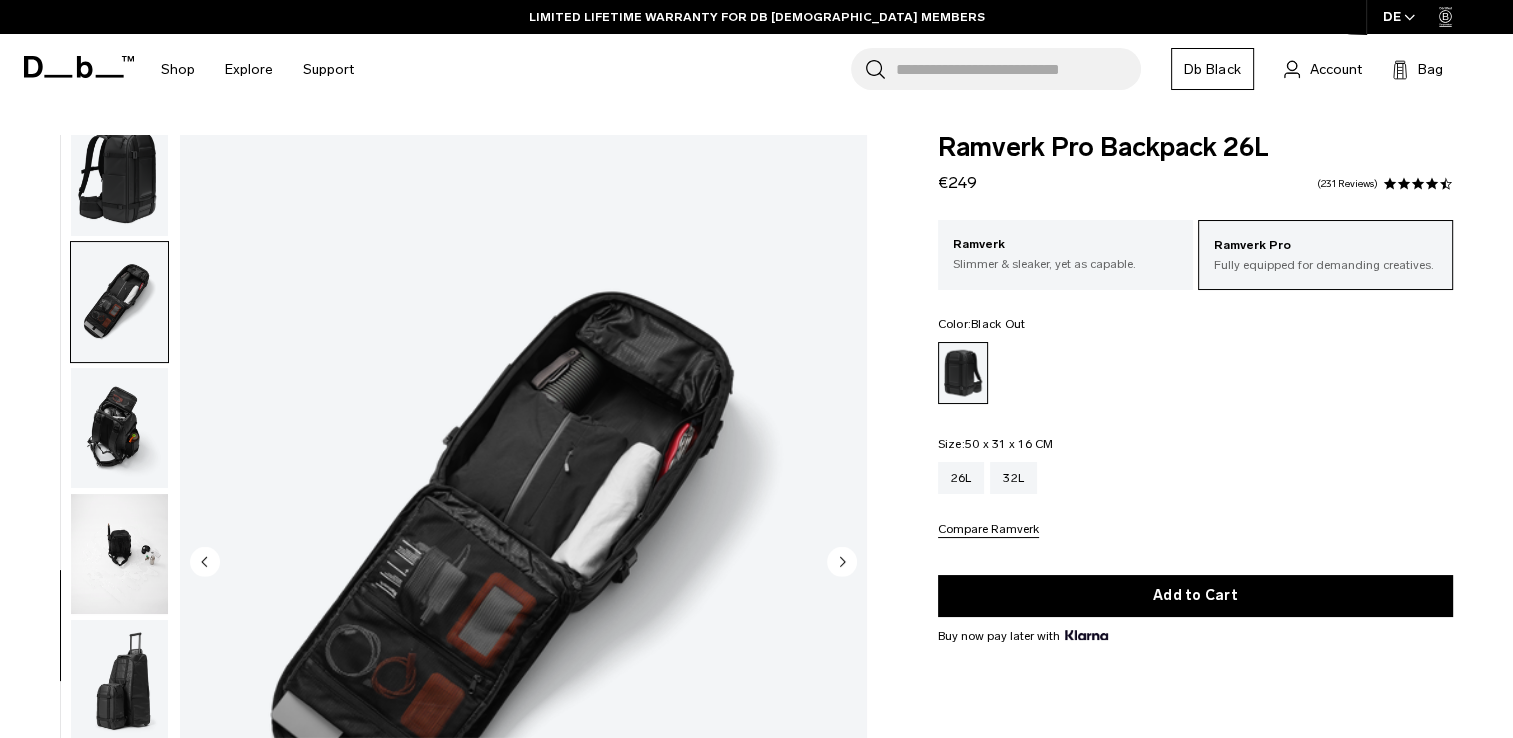 click at bounding box center [119, 554] 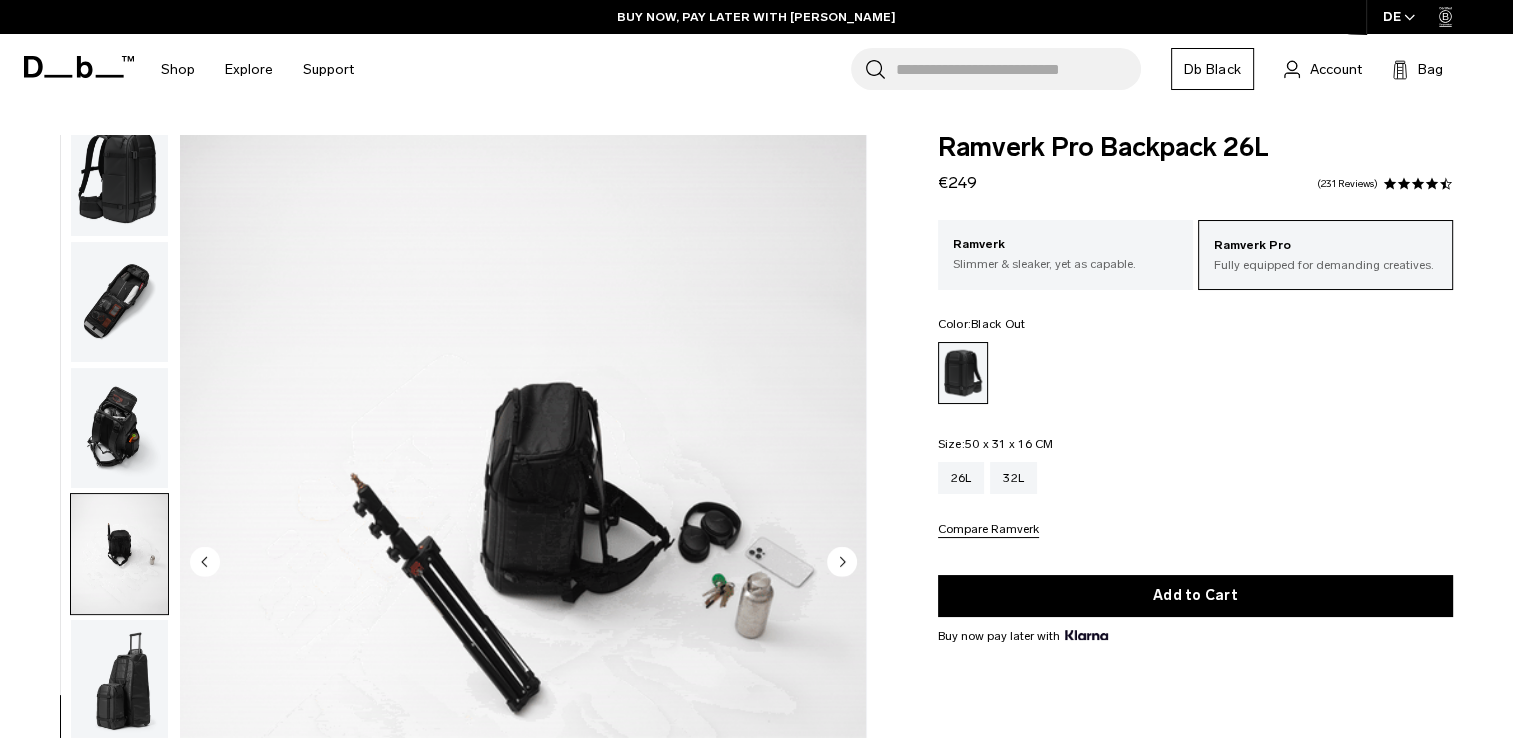 click at bounding box center [119, 680] 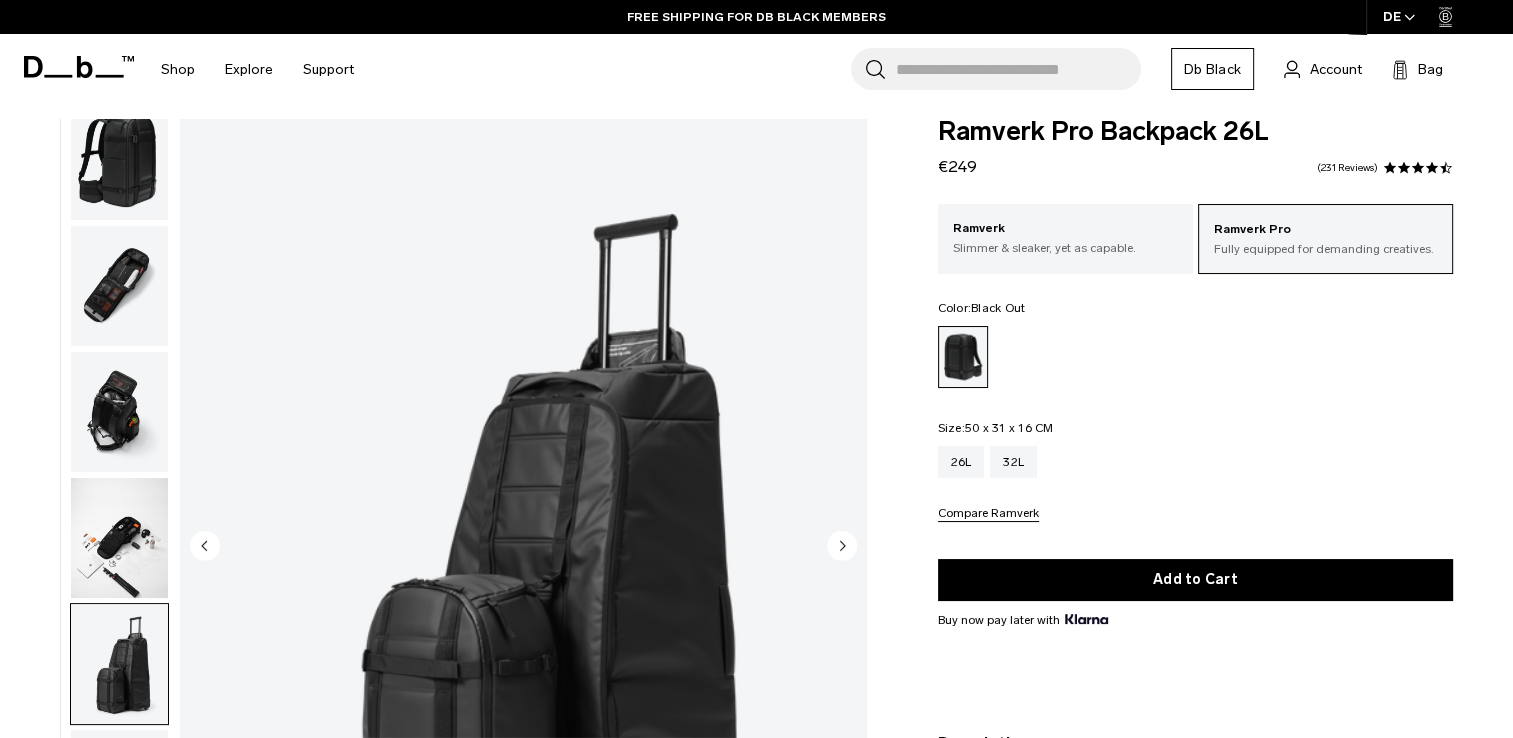 scroll, scrollTop: 0, scrollLeft: 0, axis: both 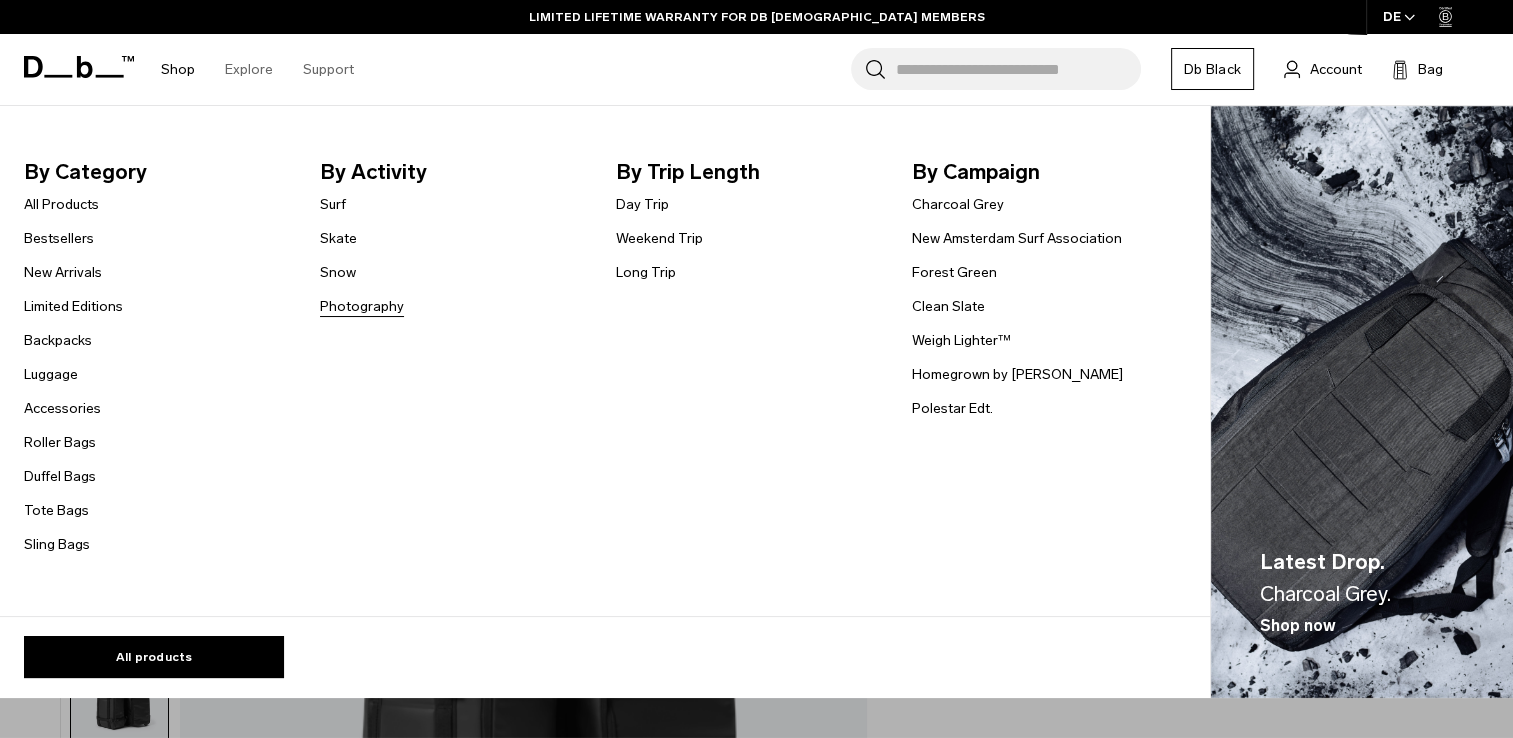 click on "Photography" at bounding box center (362, 306) 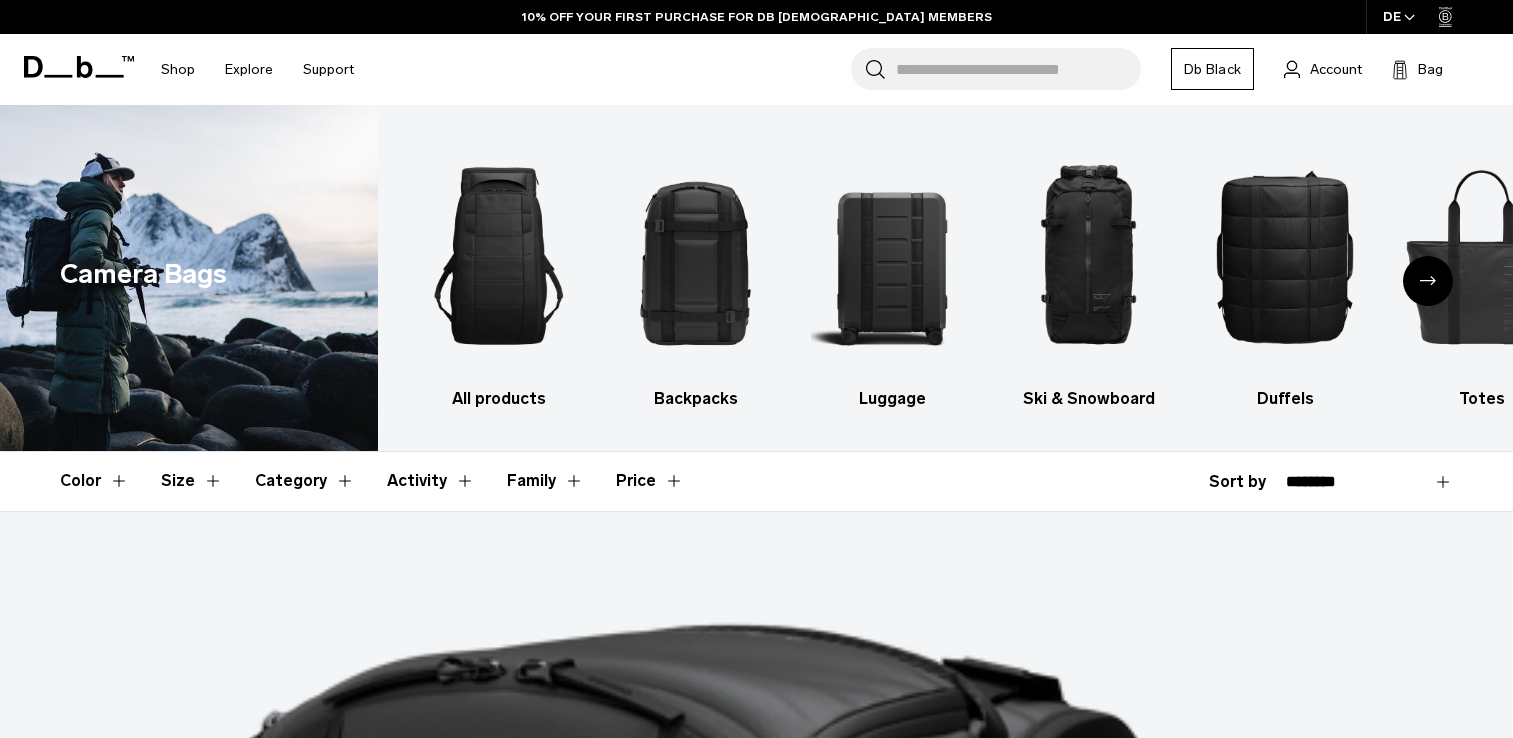 scroll, scrollTop: 0, scrollLeft: 0, axis: both 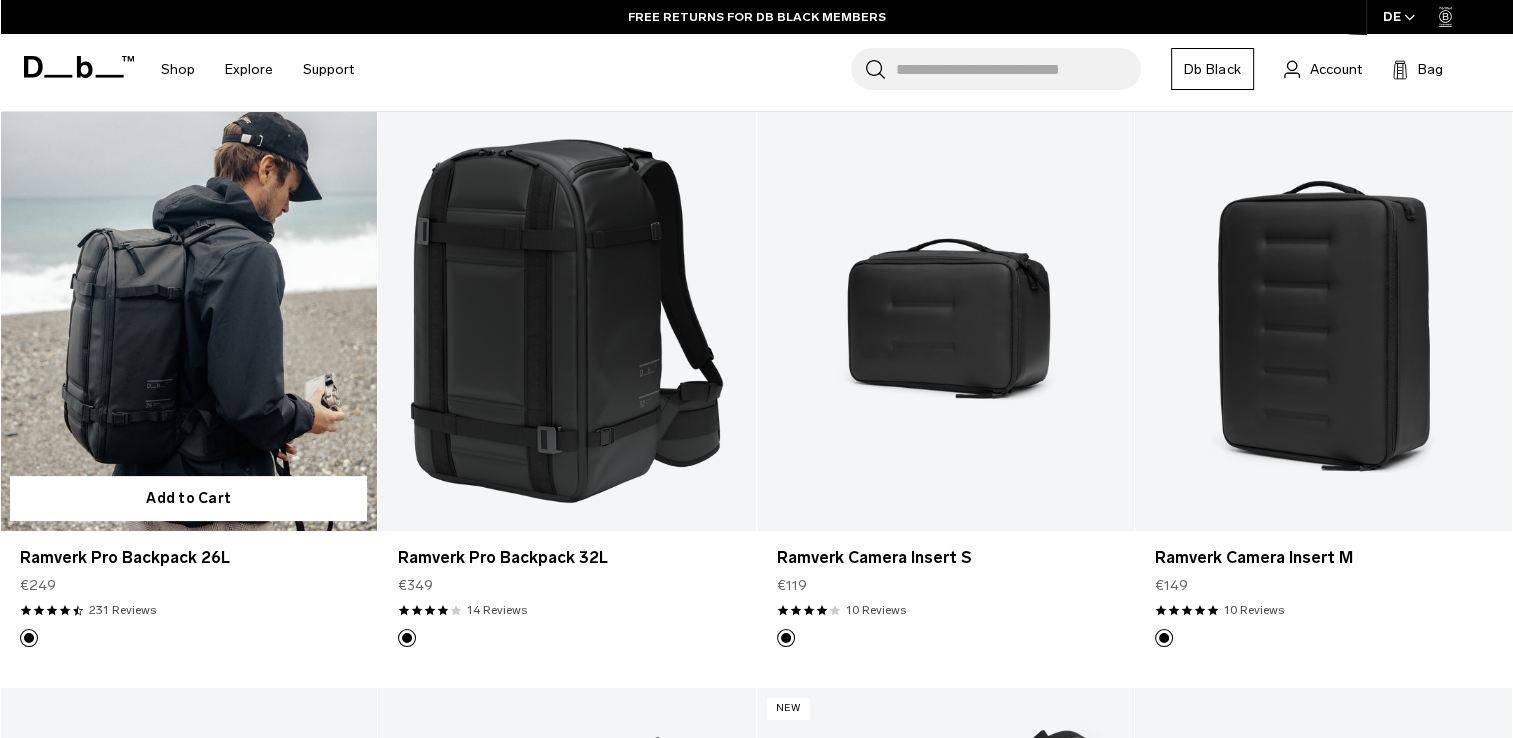 click at bounding box center (188, 321) 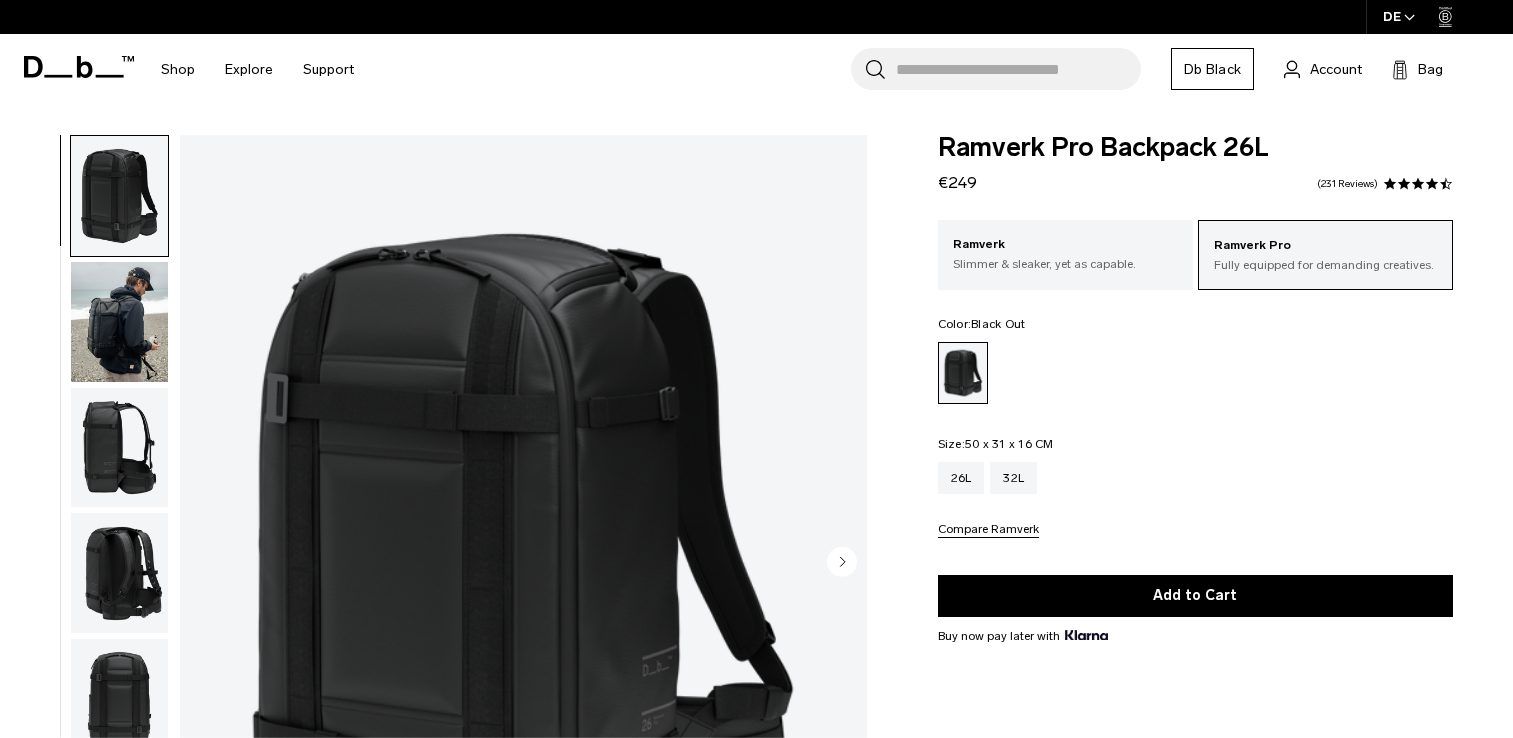 scroll, scrollTop: 0, scrollLeft: 0, axis: both 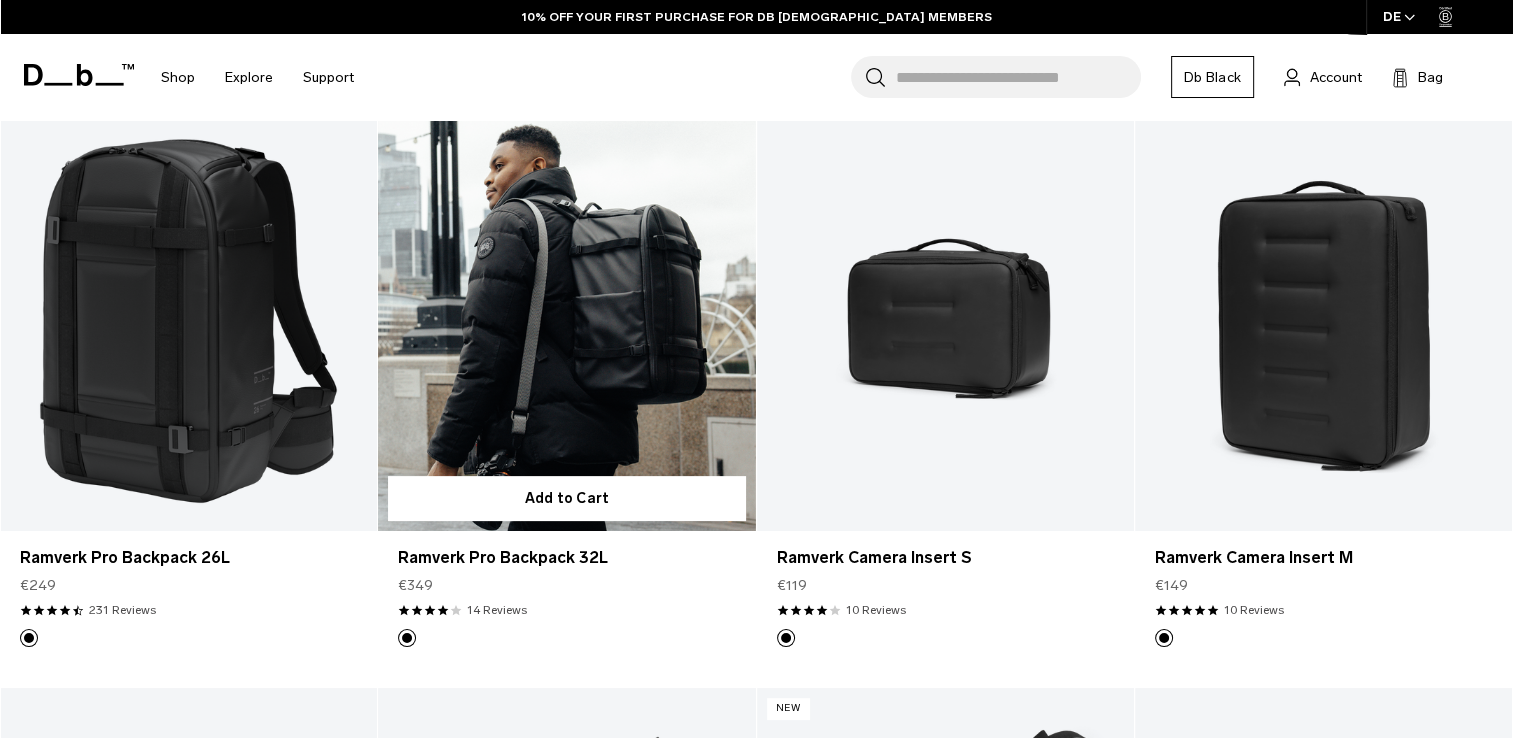 click at bounding box center [566, 321] 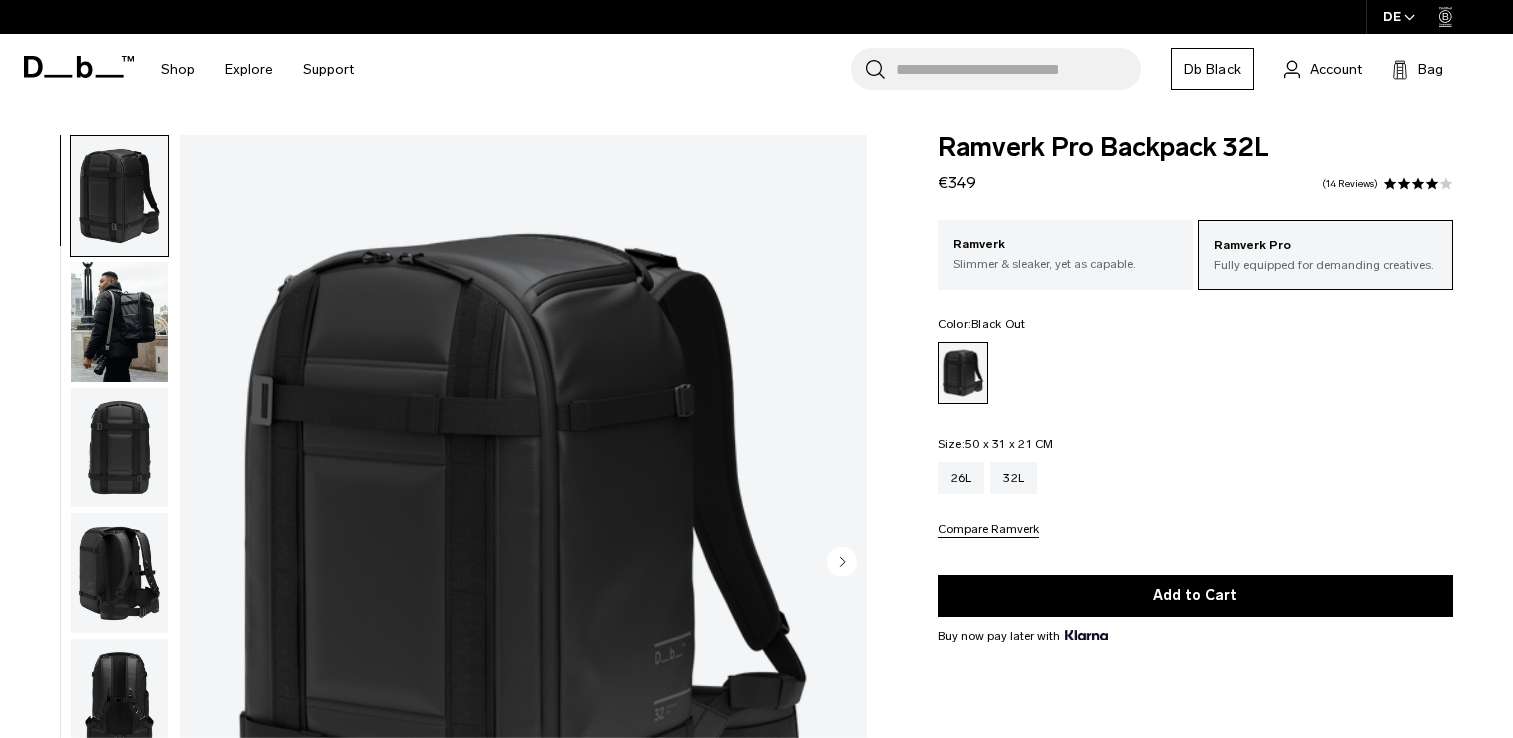 scroll, scrollTop: 0, scrollLeft: 0, axis: both 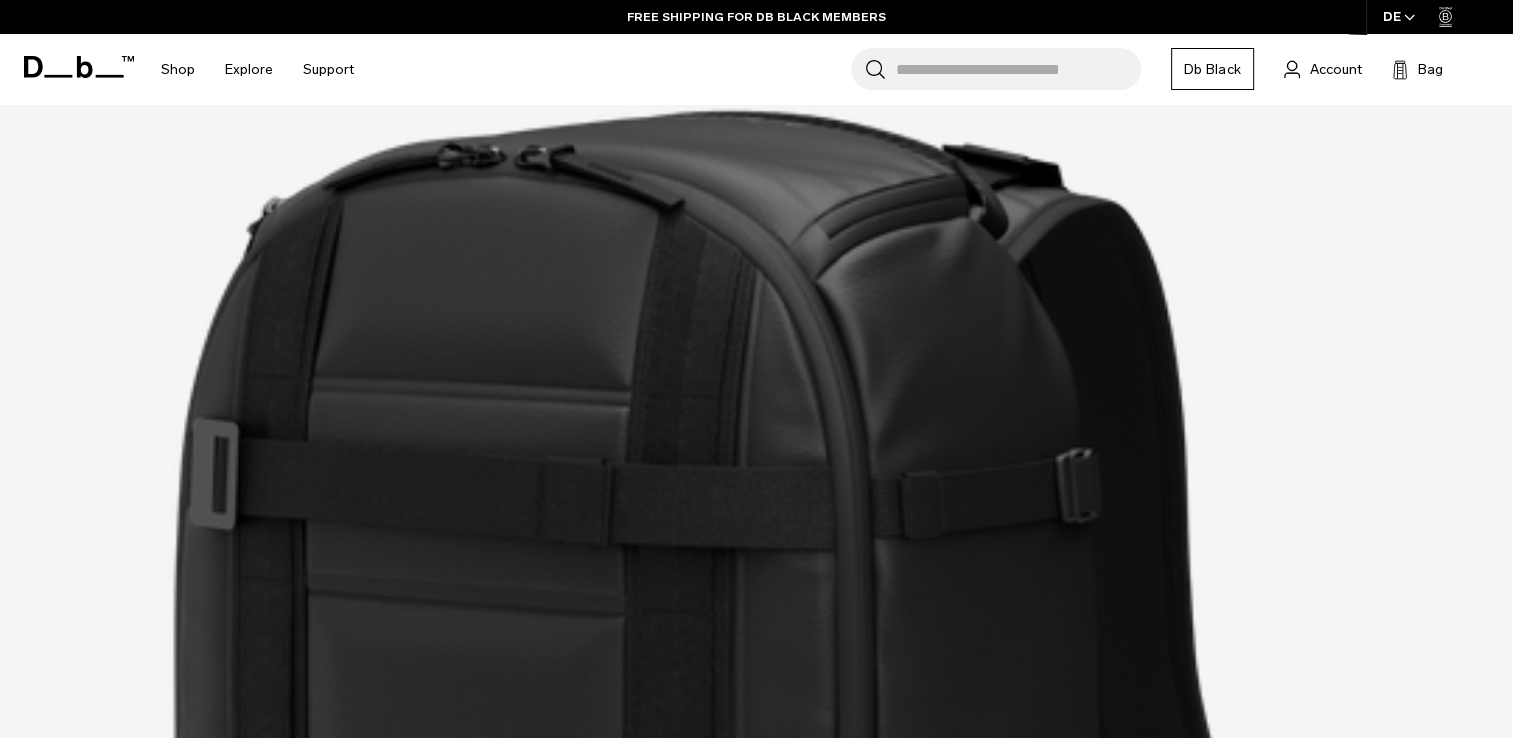 click at bounding box center (756, 4512) 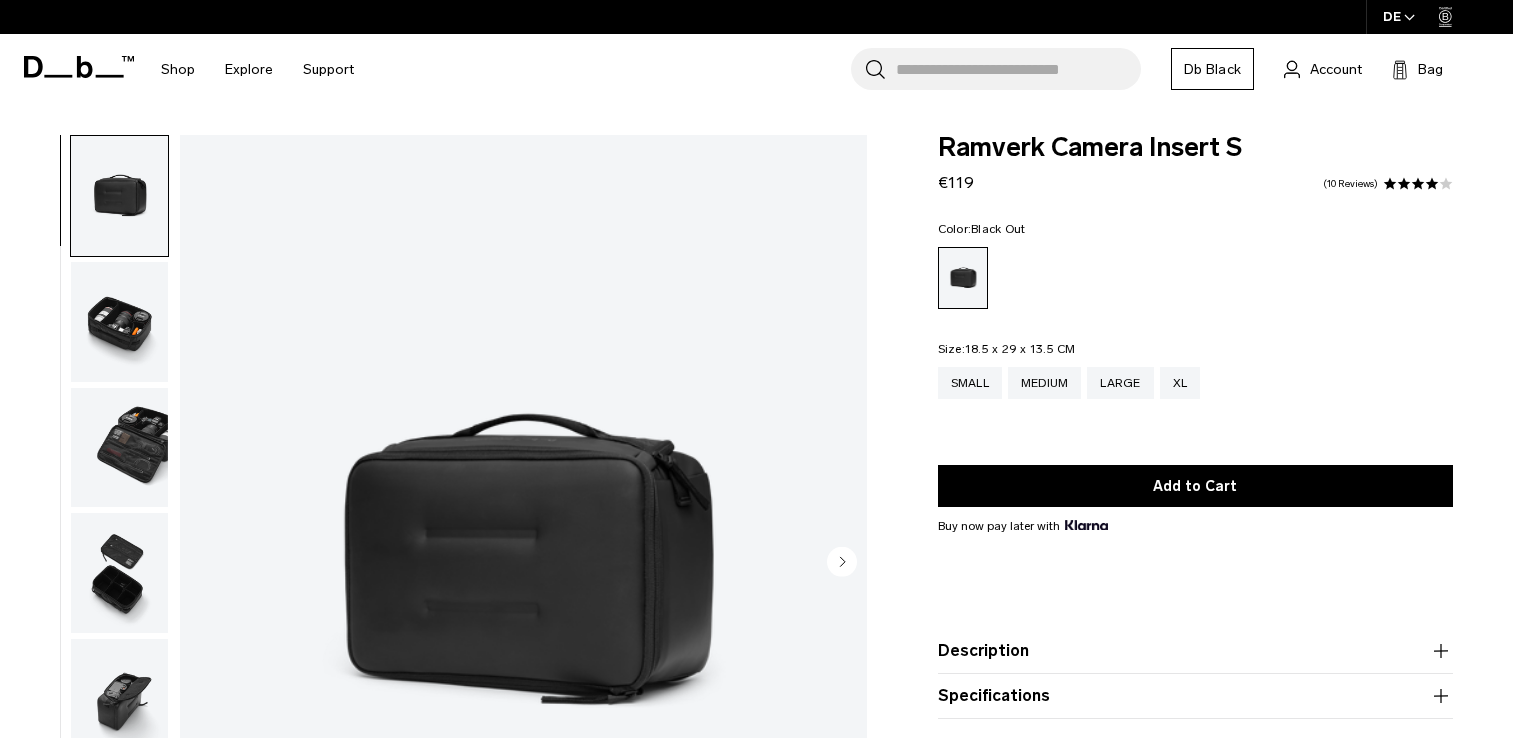 scroll, scrollTop: 0, scrollLeft: 0, axis: both 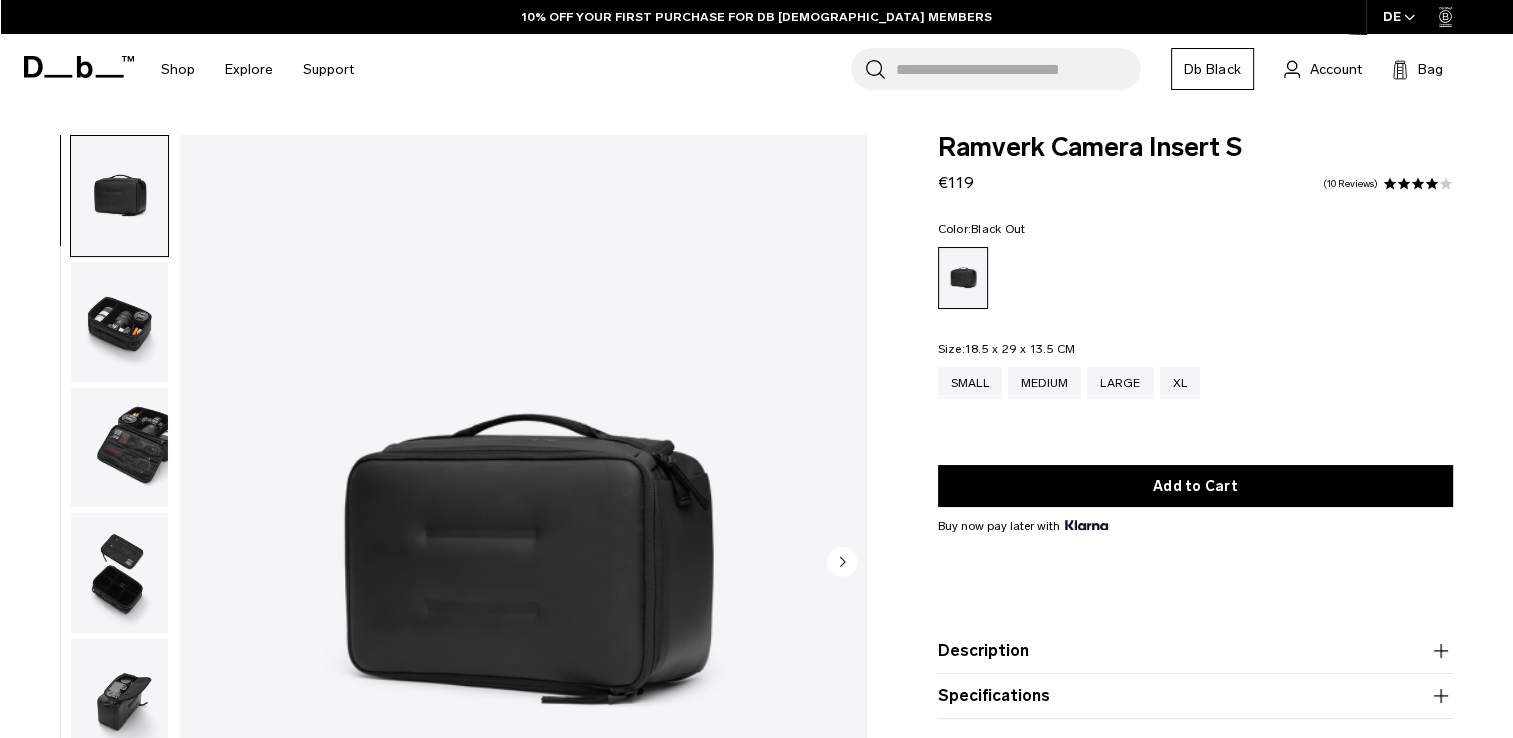 click at bounding box center [119, 322] 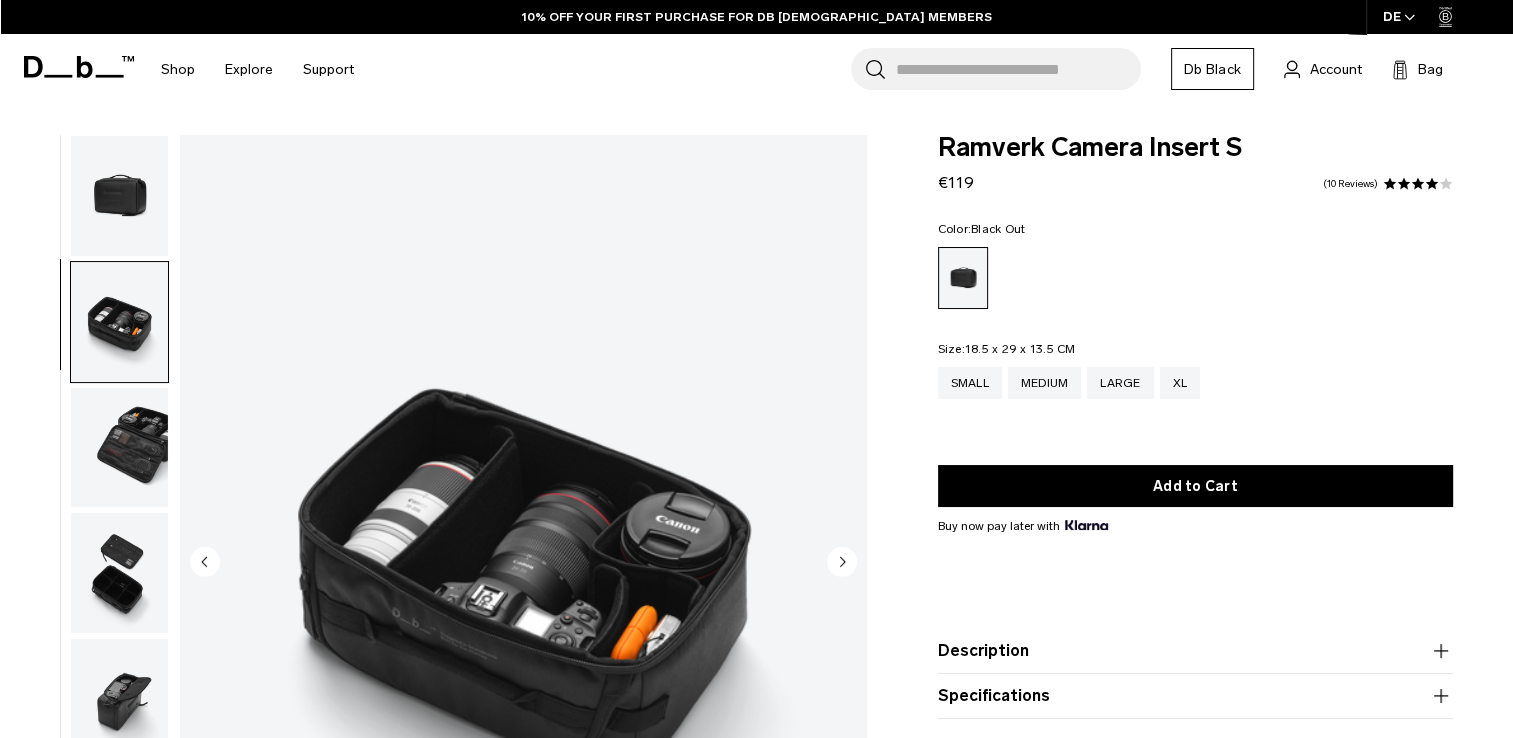 scroll, scrollTop: 20, scrollLeft: 0, axis: vertical 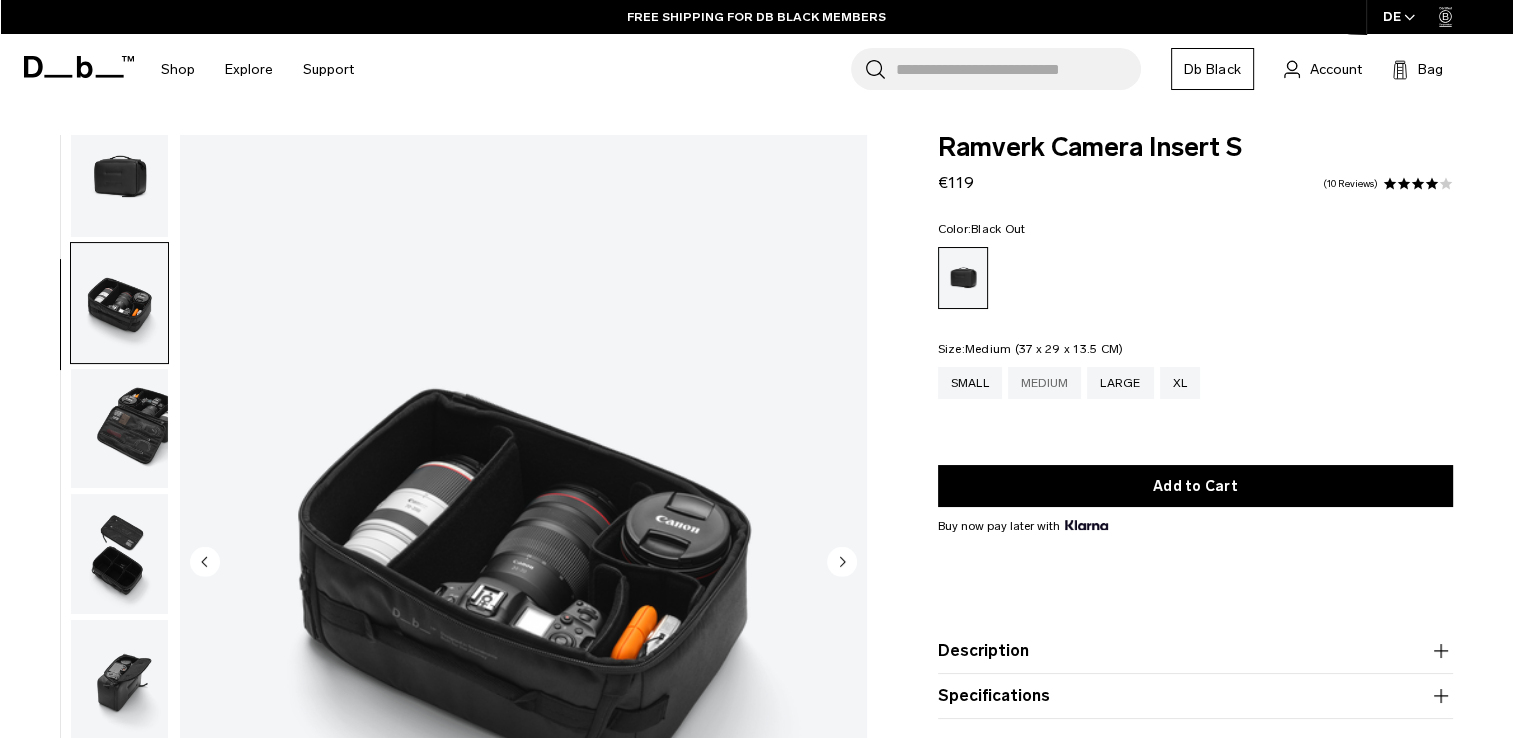 click on "Medium" at bounding box center (1045, 383) 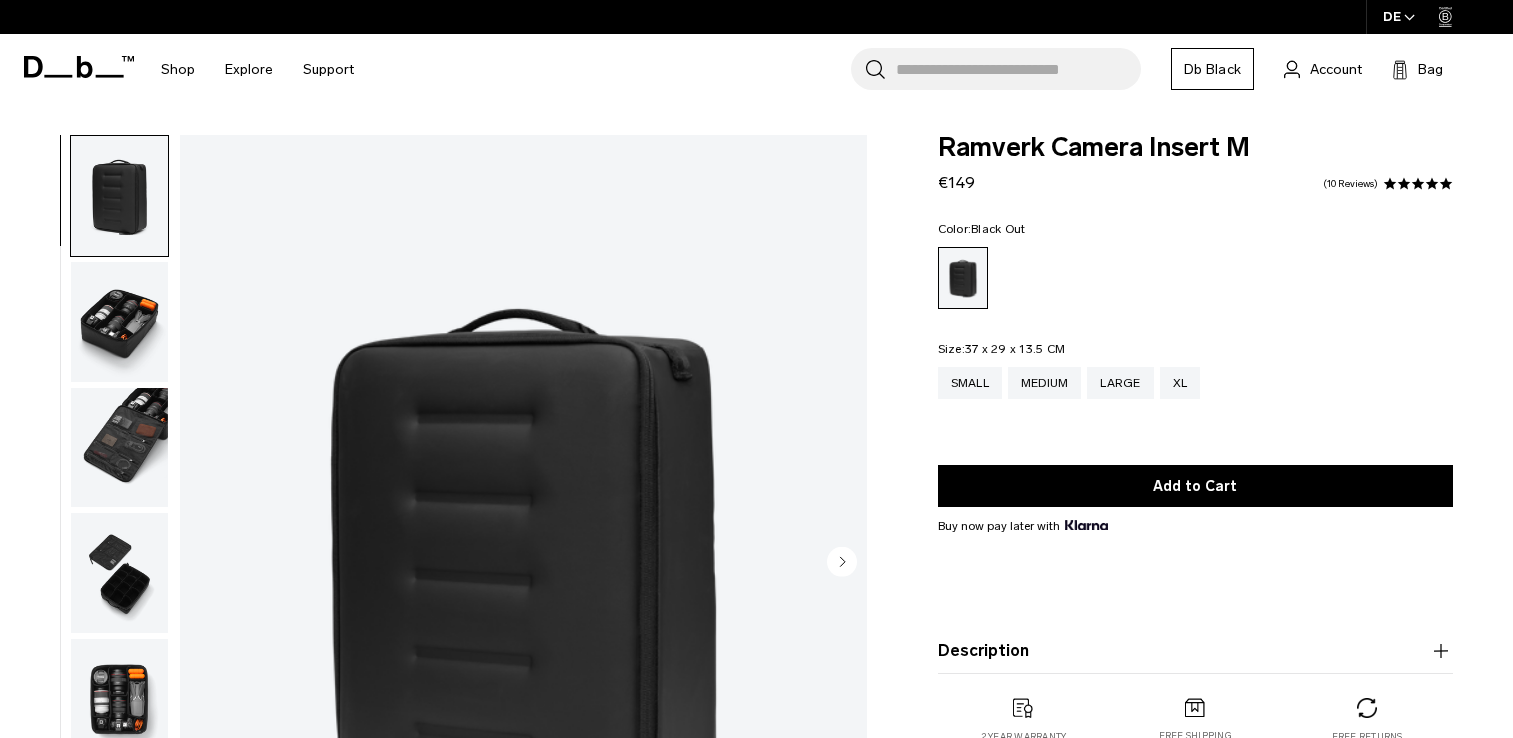 scroll, scrollTop: 0, scrollLeft: 0, axis: both 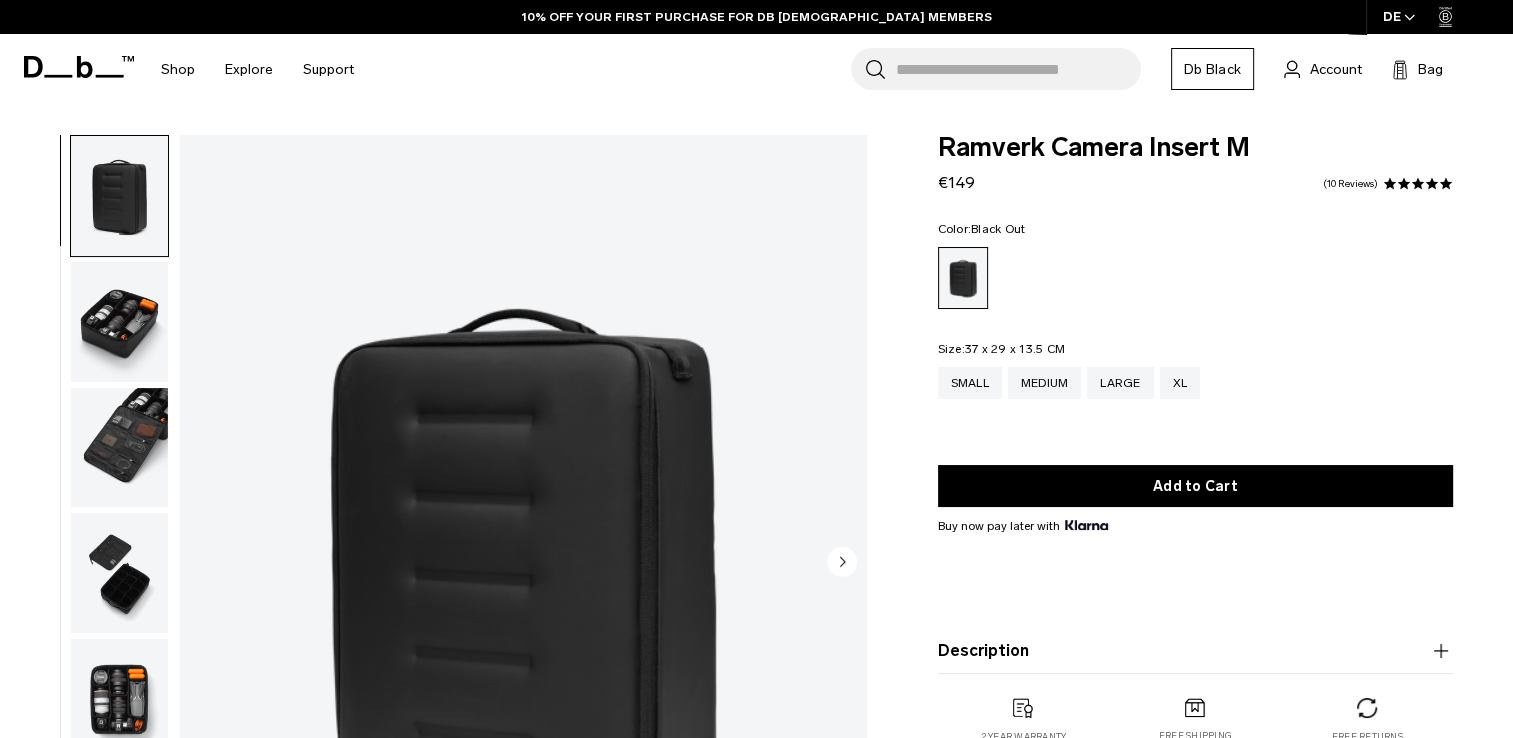 click at bounding box center (119, 322) 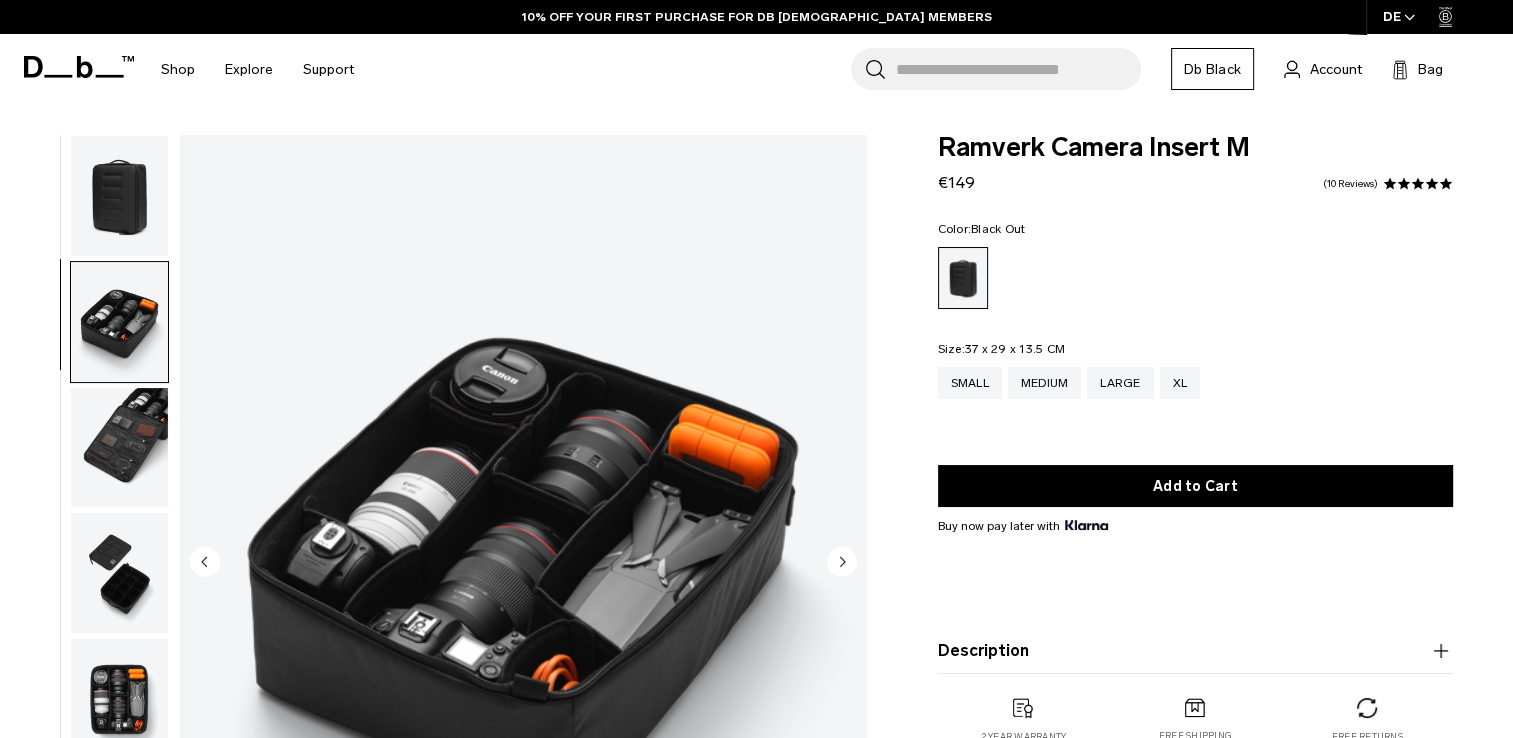 scroll, scrollTop: 20, scrollLeft: 0, axis: vertical 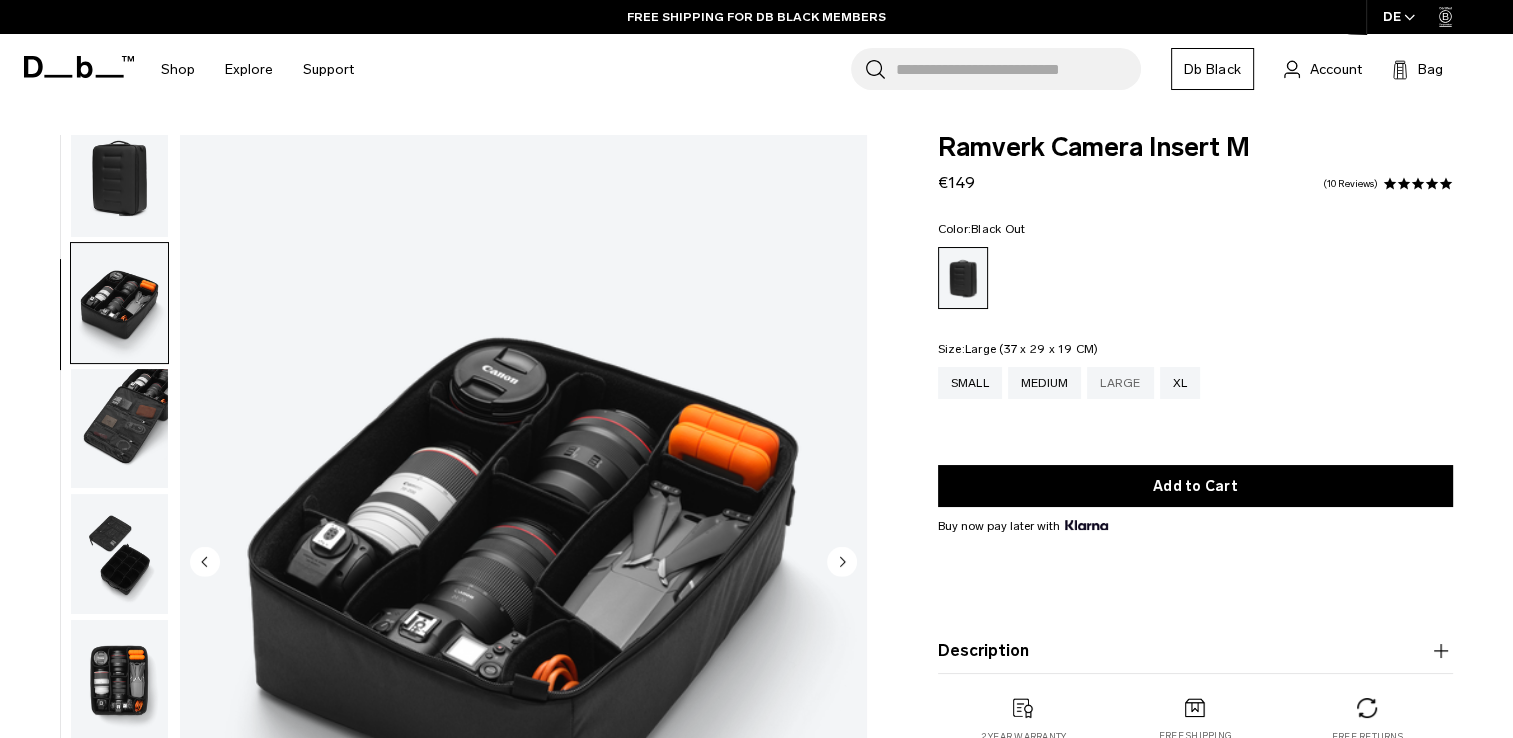 click on "Large" at bounding box center (1120, 383) 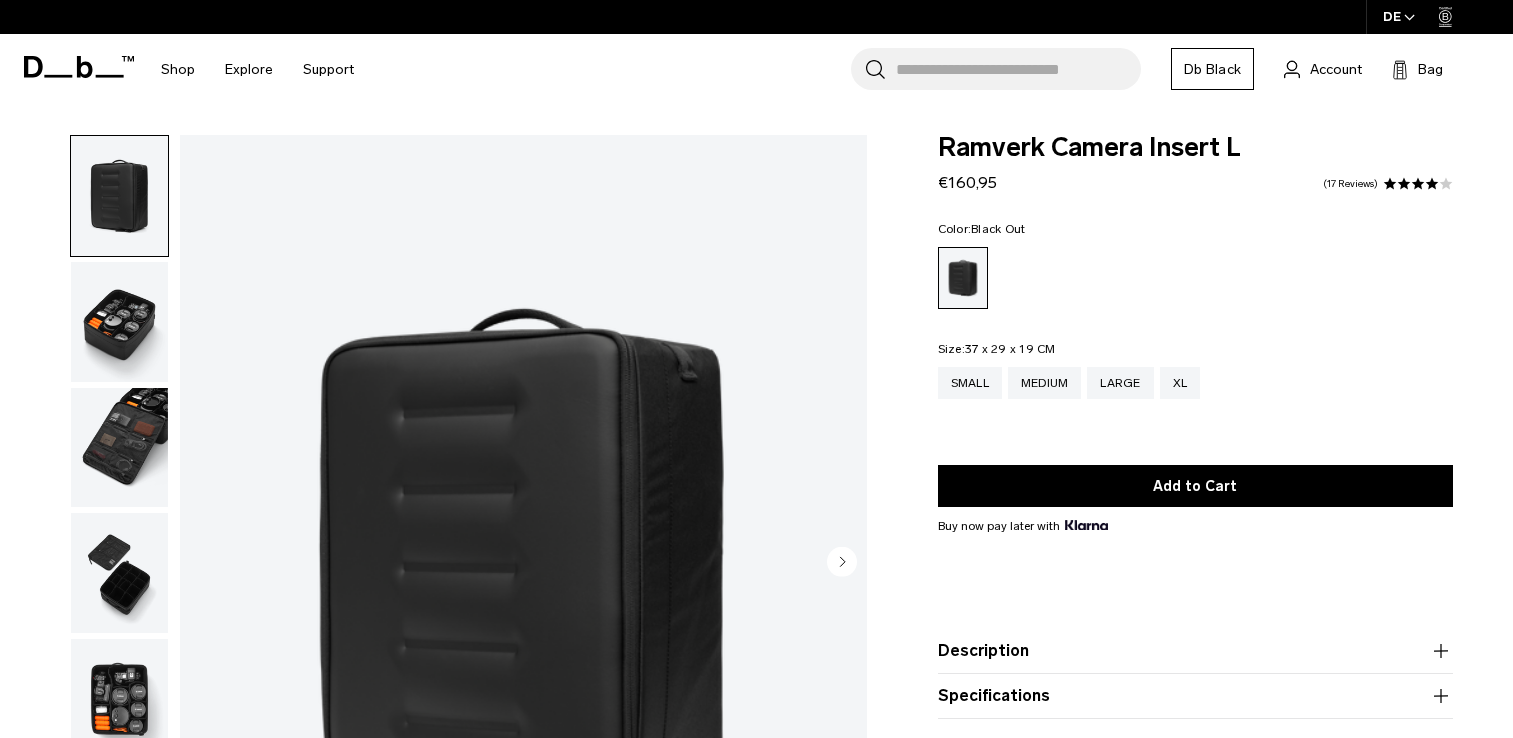 scroll, scrollTop: 0, scrollLeft: 0, axis: both 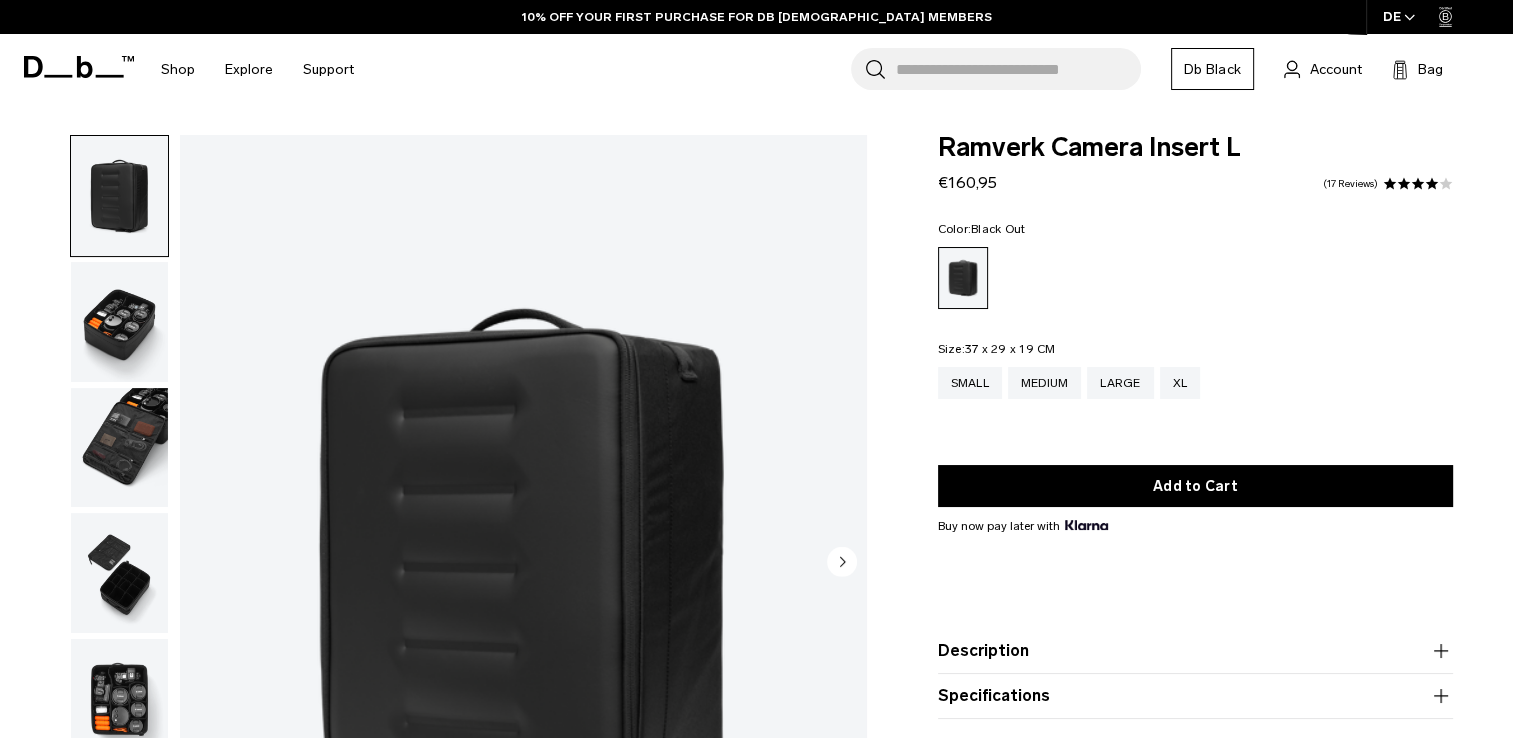 click at bounding box center [119, 322] 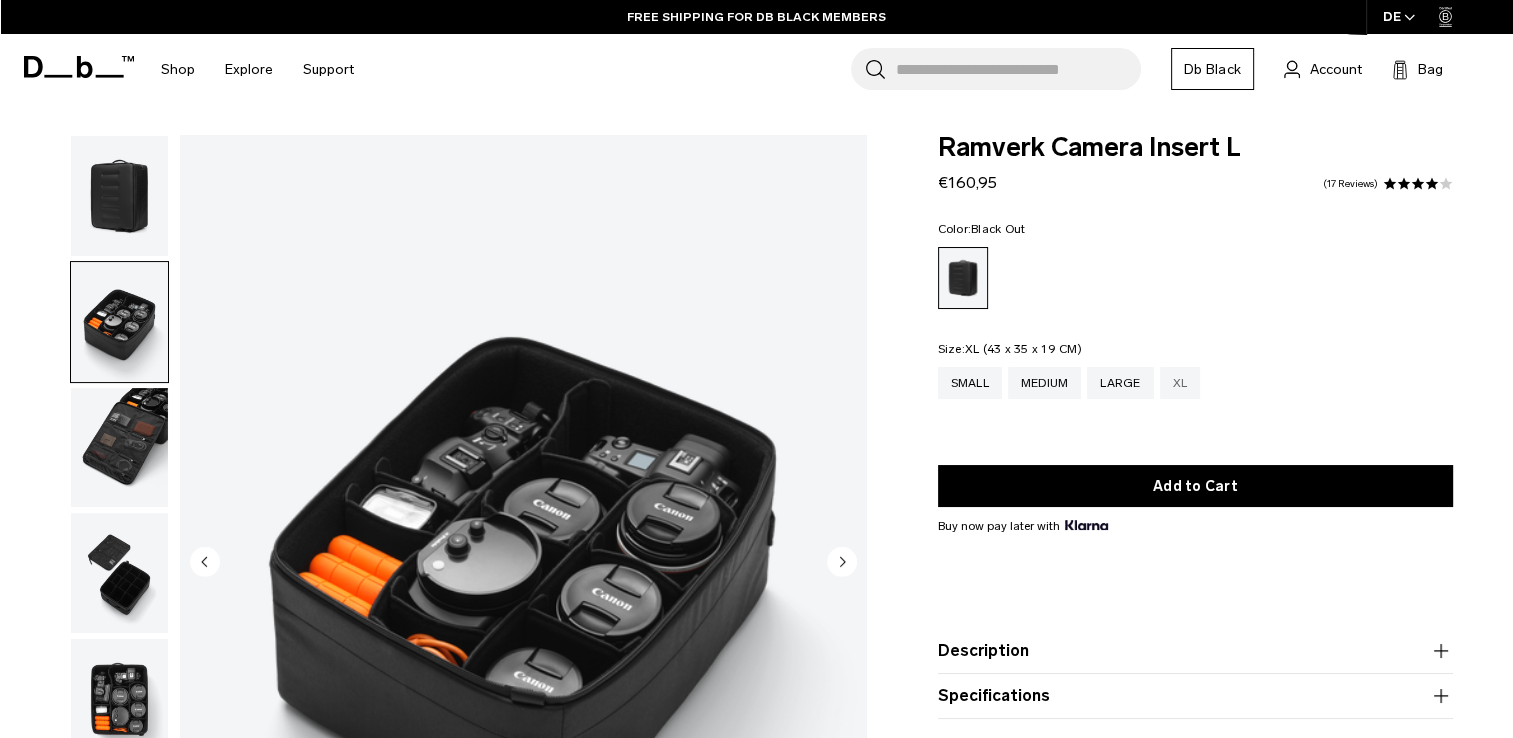 click on "XL" at bounding box center [1180, 383] 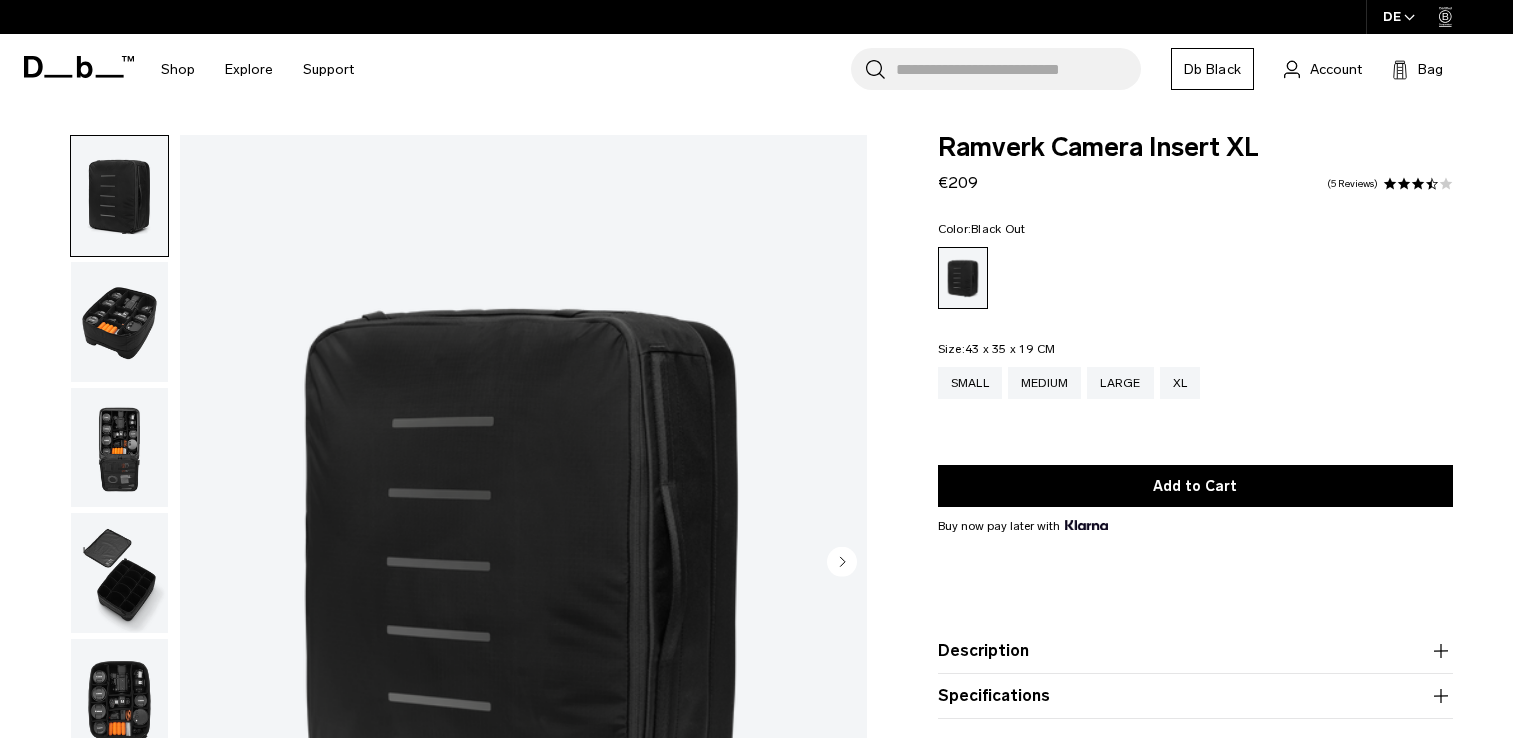 scroll, scrollTop: 0, scrollLeft: 0, axis: both 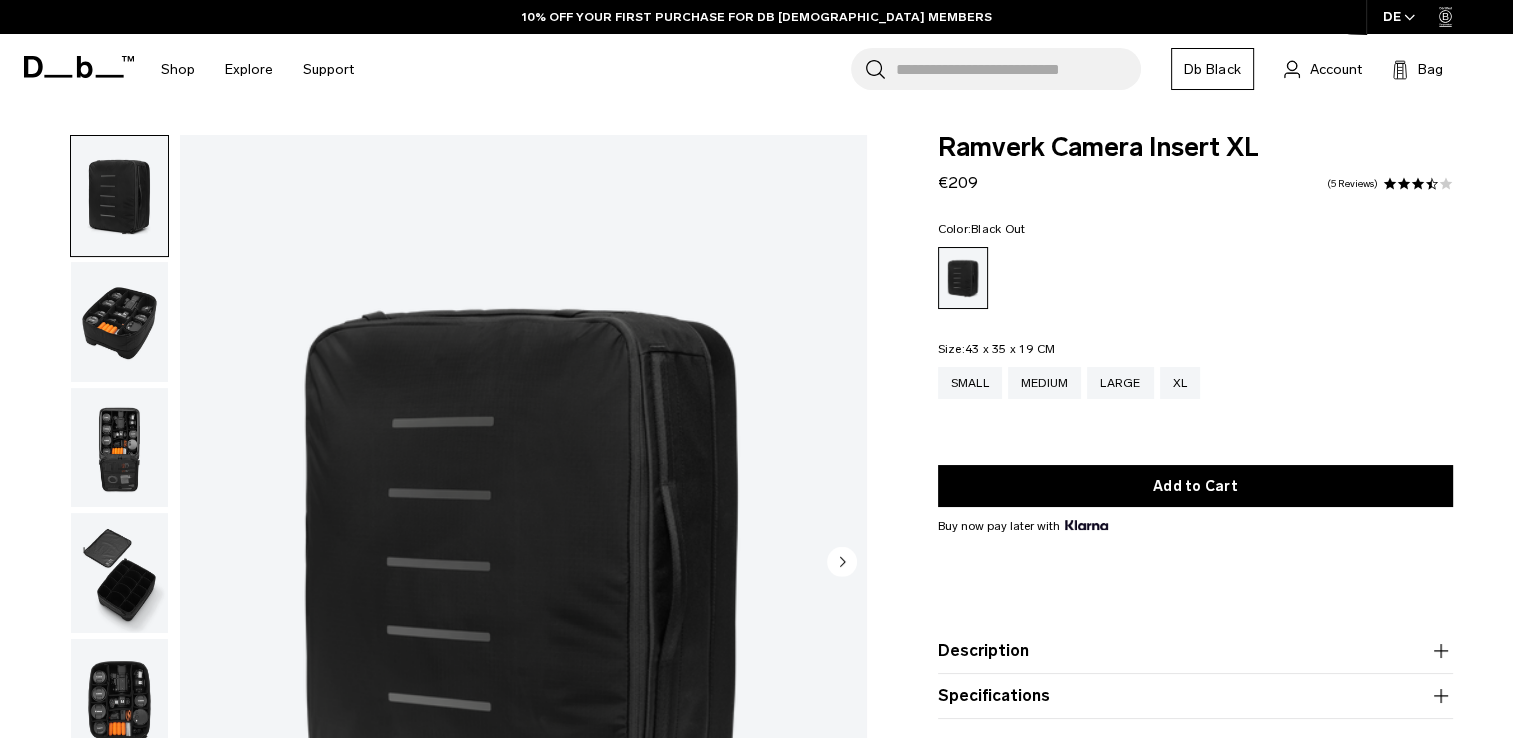 click at bounding box center [119, 322] 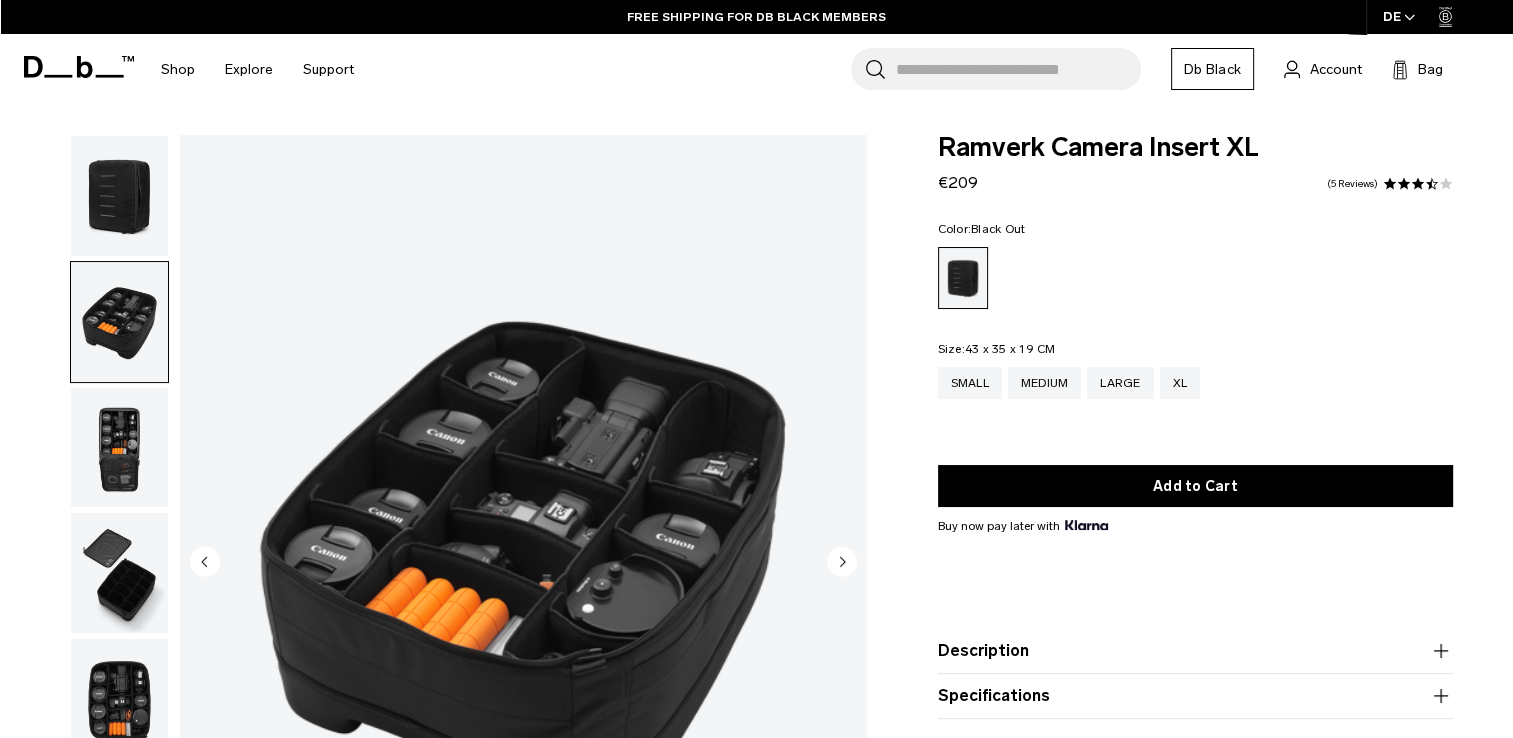 click at bounding box center (119, 196) 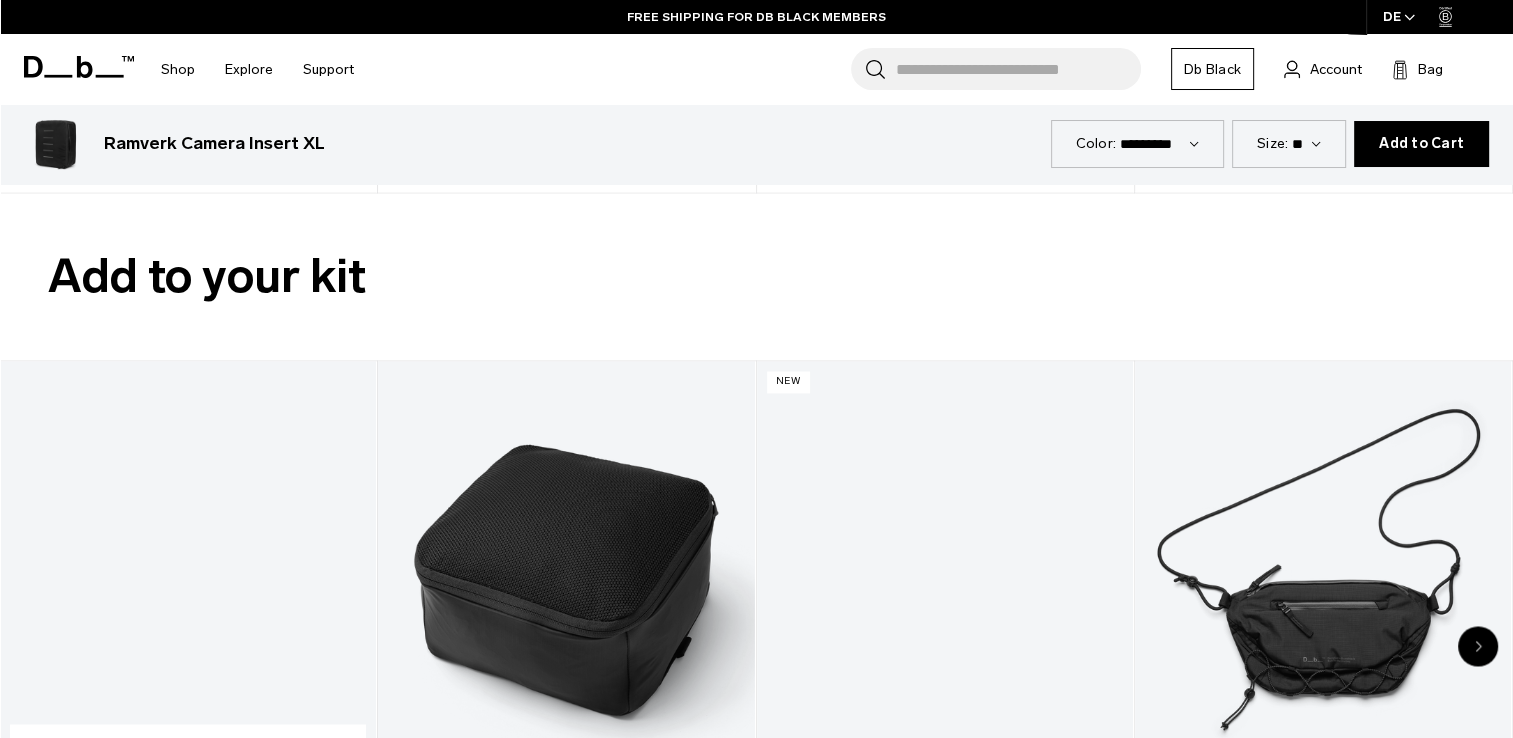 scroll, scrollTop: 3000, scrollLeft: 0, axis: vertical 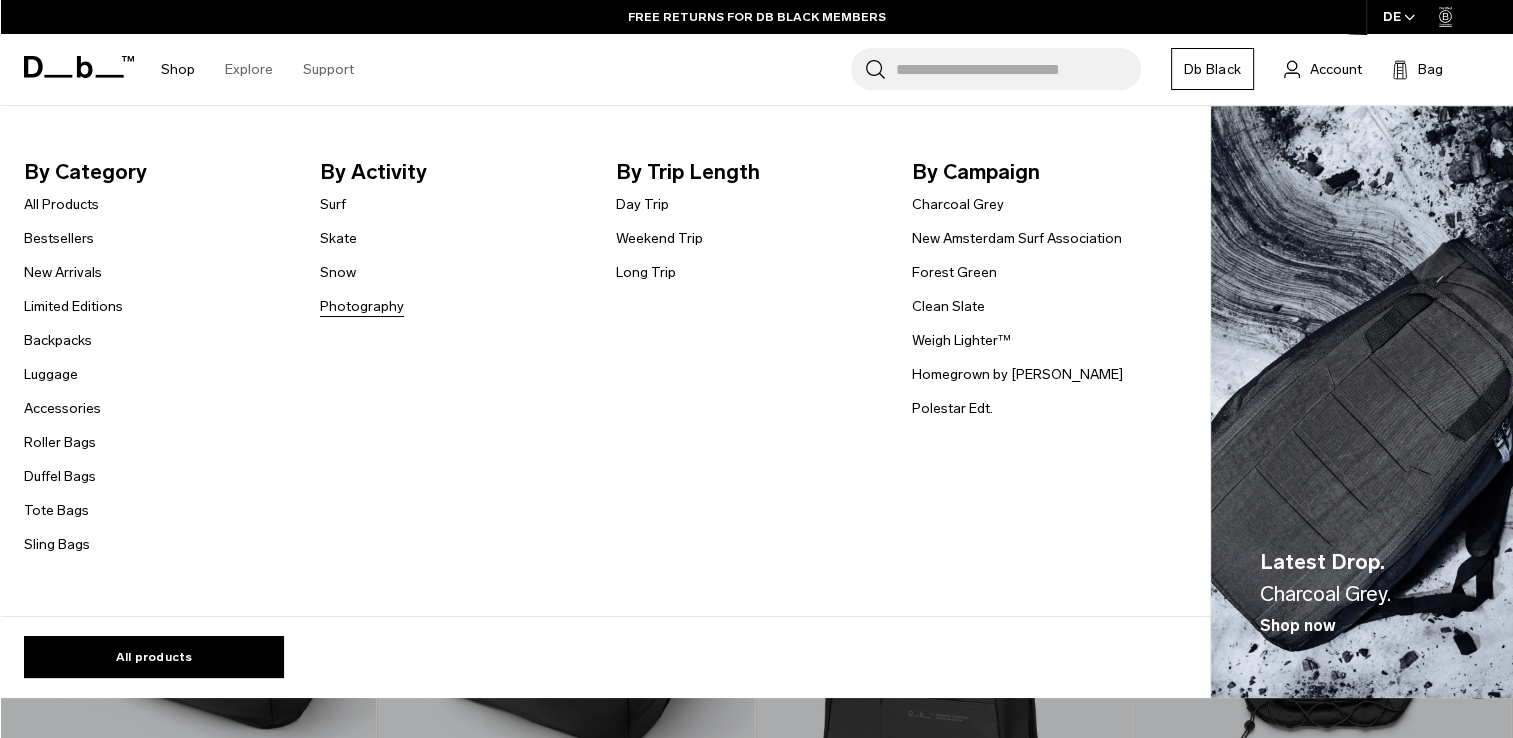 click on "Photography" at bounding box center [362, 306] 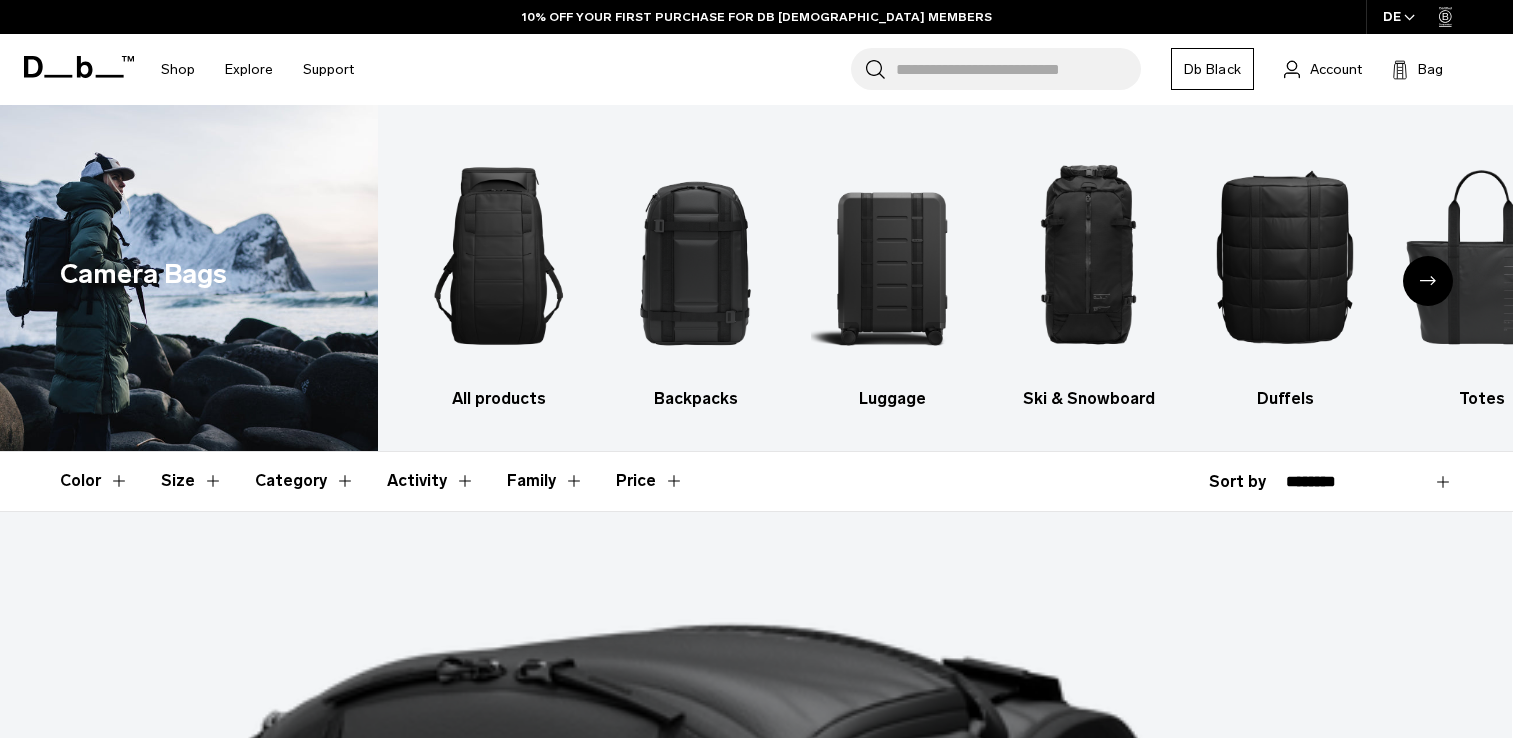 scroll, scrollTop: 0, scrollLeft: 0, axis: both 